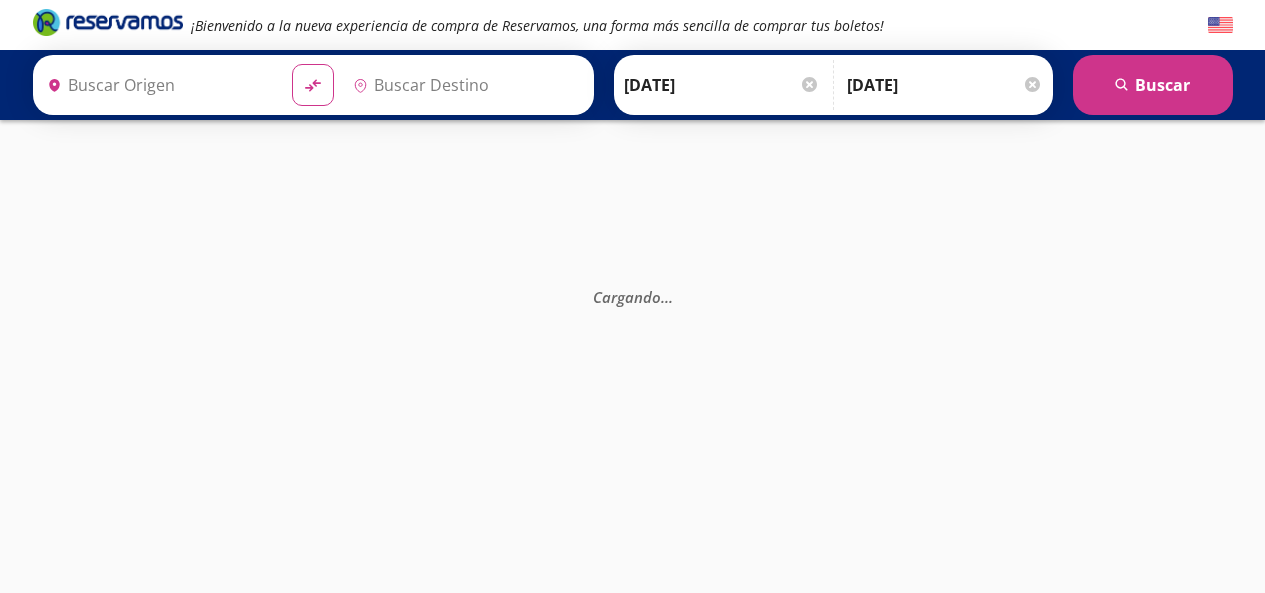 scroll, scrollTop: 0, scrollLeft: 0, axis: both 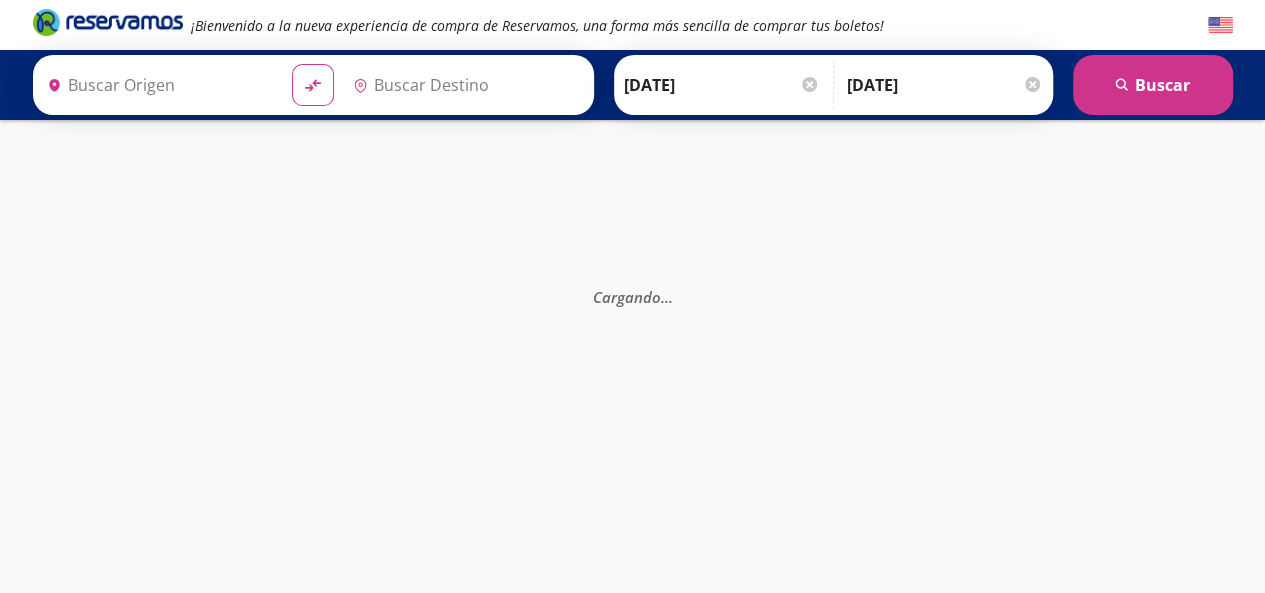 type on "[GEOGRAPHIC_DATA], [GEOGRAPHIC_DATA]" 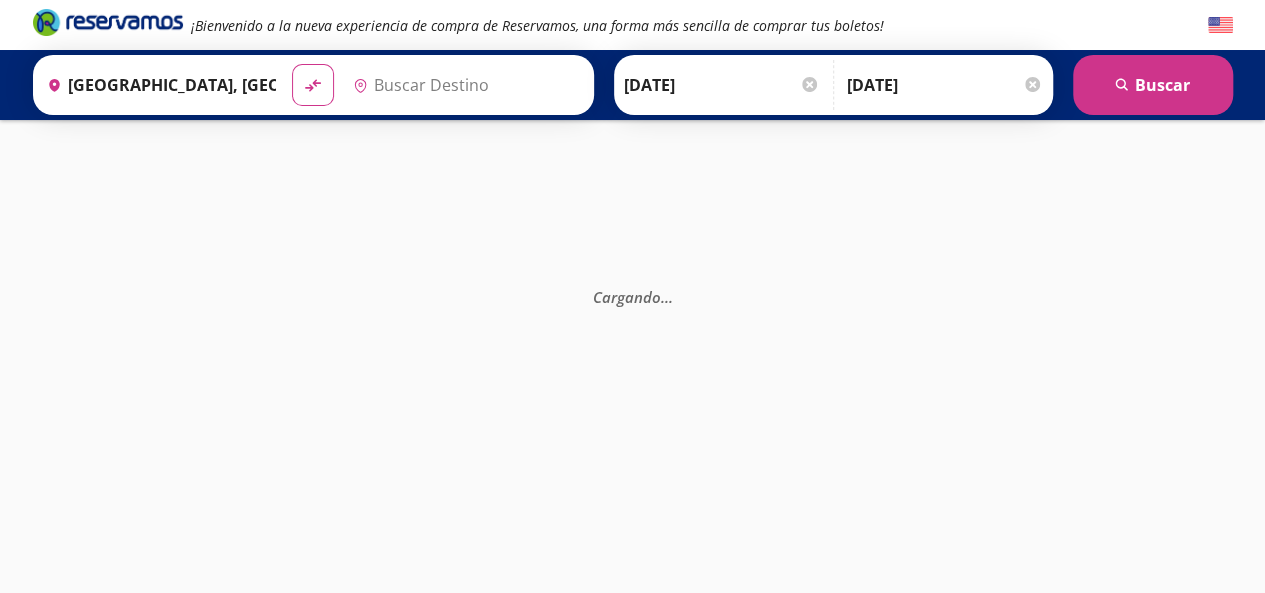 type on "Querétaro, Querétaro" 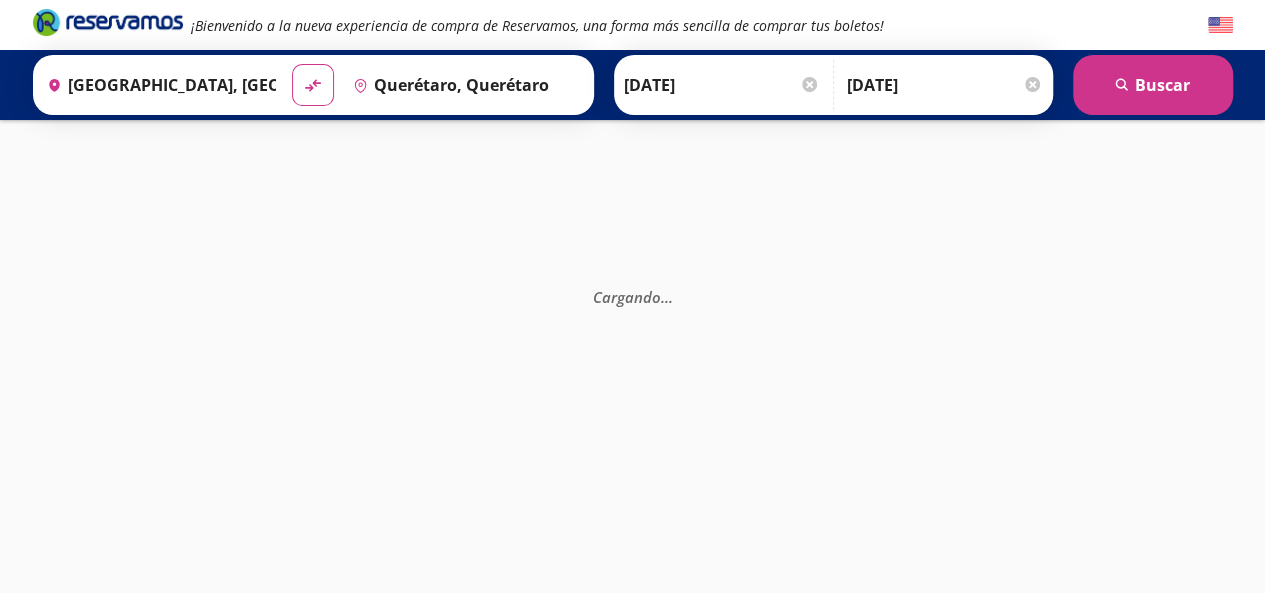 scroll, scrollTop: 0, scrollLeft: 0, axis: both 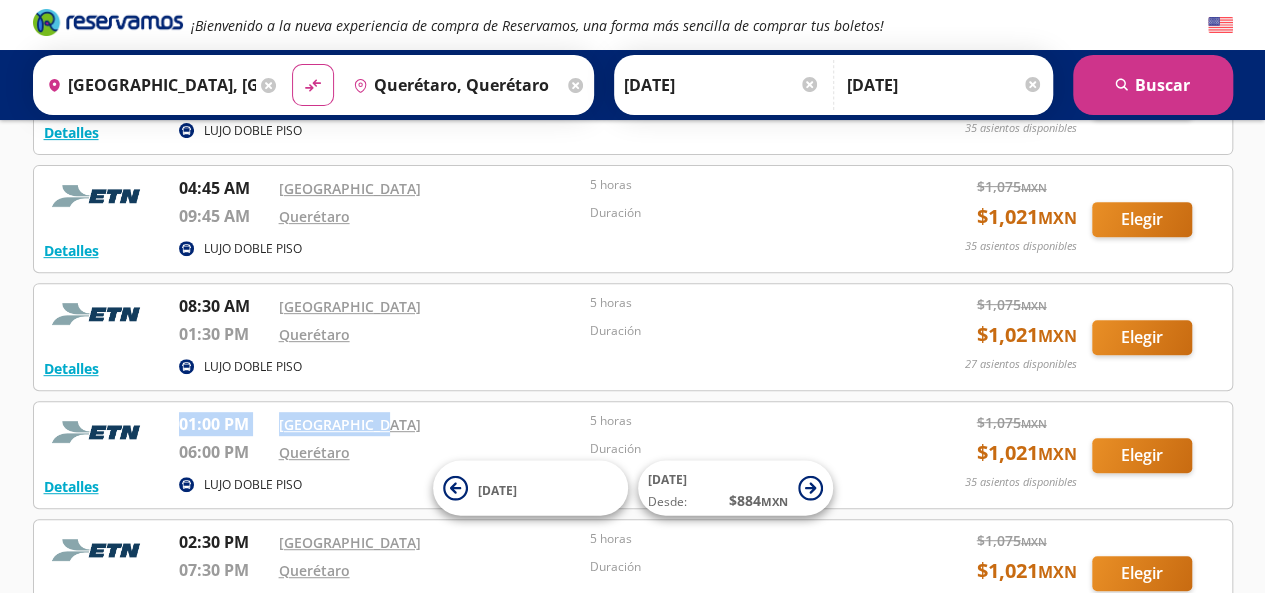 drag, startPoint x: 181, startPoint y: 420, endPoint x: 406, endPoint y: 422, distance: 225.0089 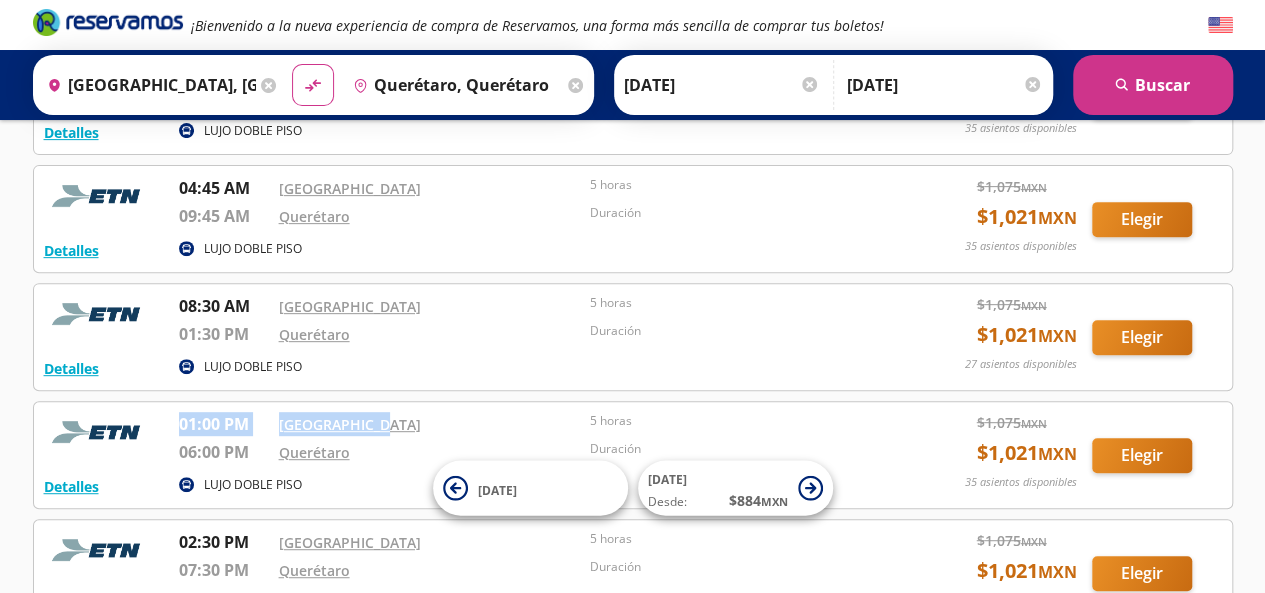click on "01:00 PM Central Nueva 06:00 PM Querétaro 5 horas Duración" at bounding box center [535, 441] 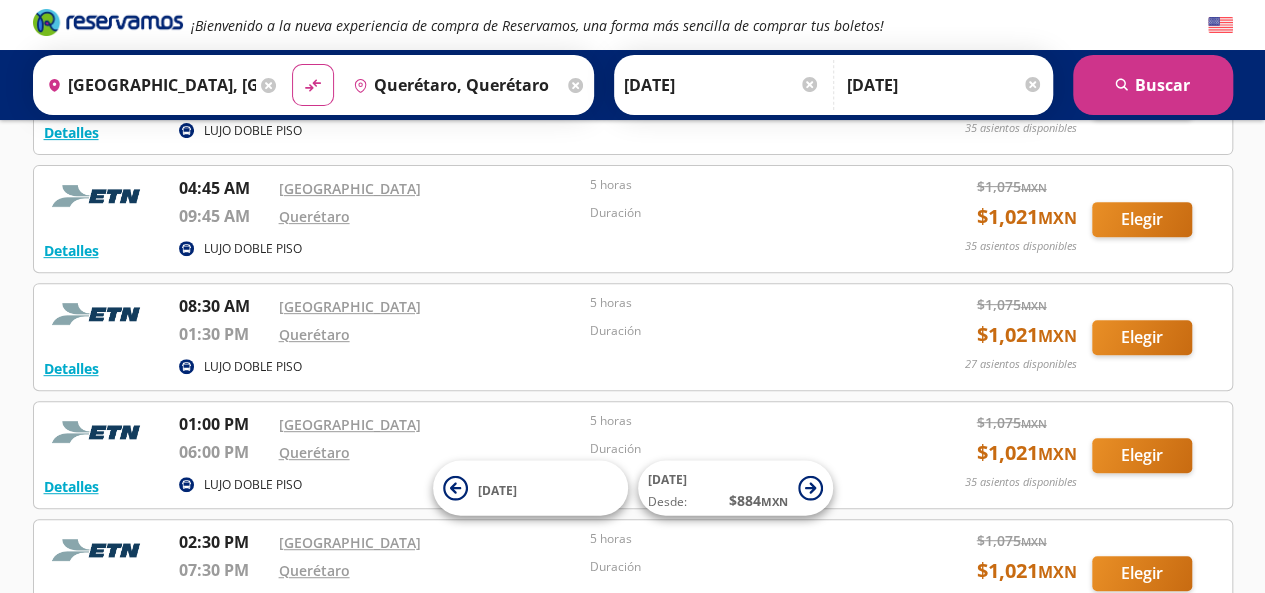 click on "LUJO DOBLE PISO" at bounding box center (535, 368) 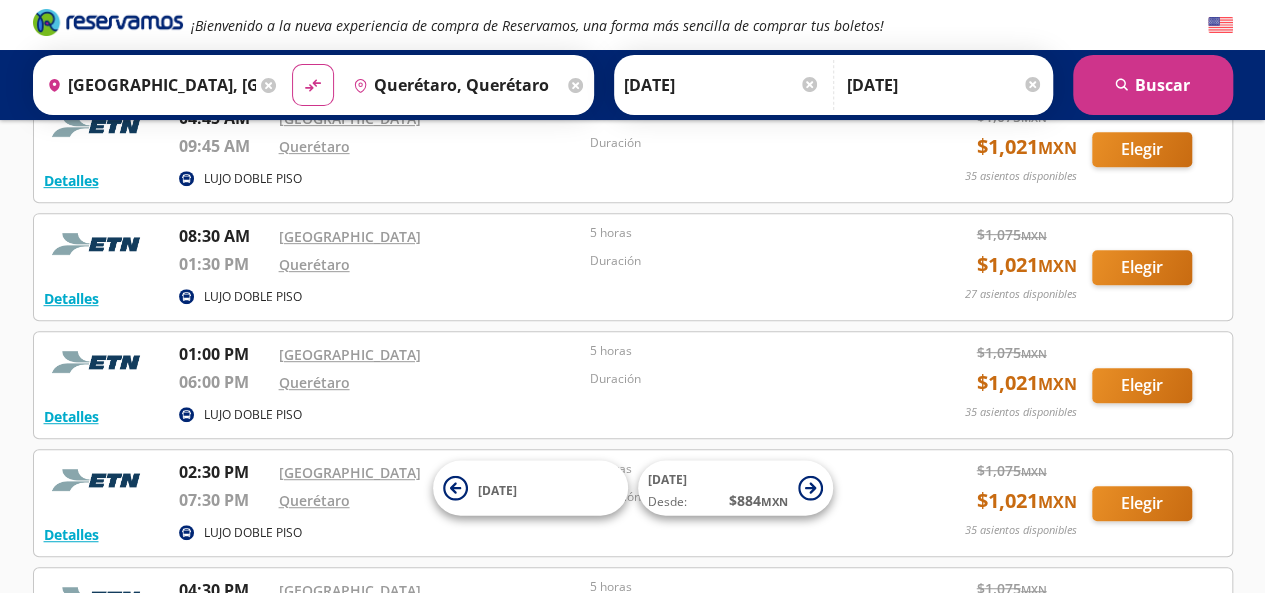 scroll, scrollTop: 400, scrollLeft: 0, axis: vertical 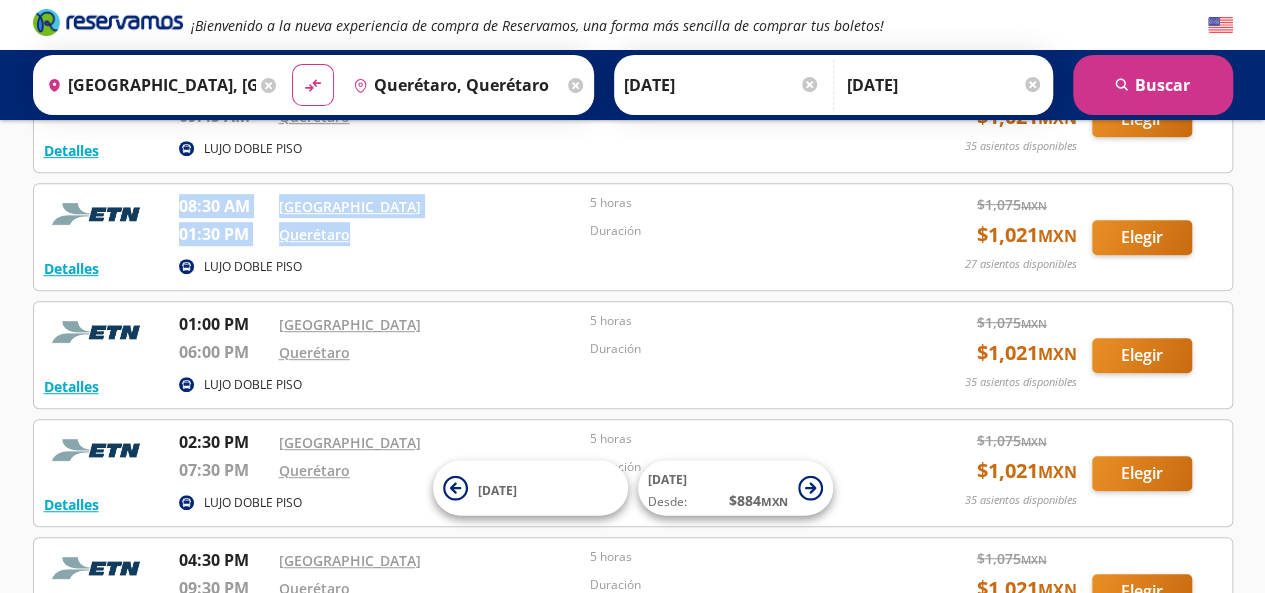 drag, startPoint x: 180, startPoint y: 202, endPoint x: 361, endPoint y: 234, distance: 183.80696 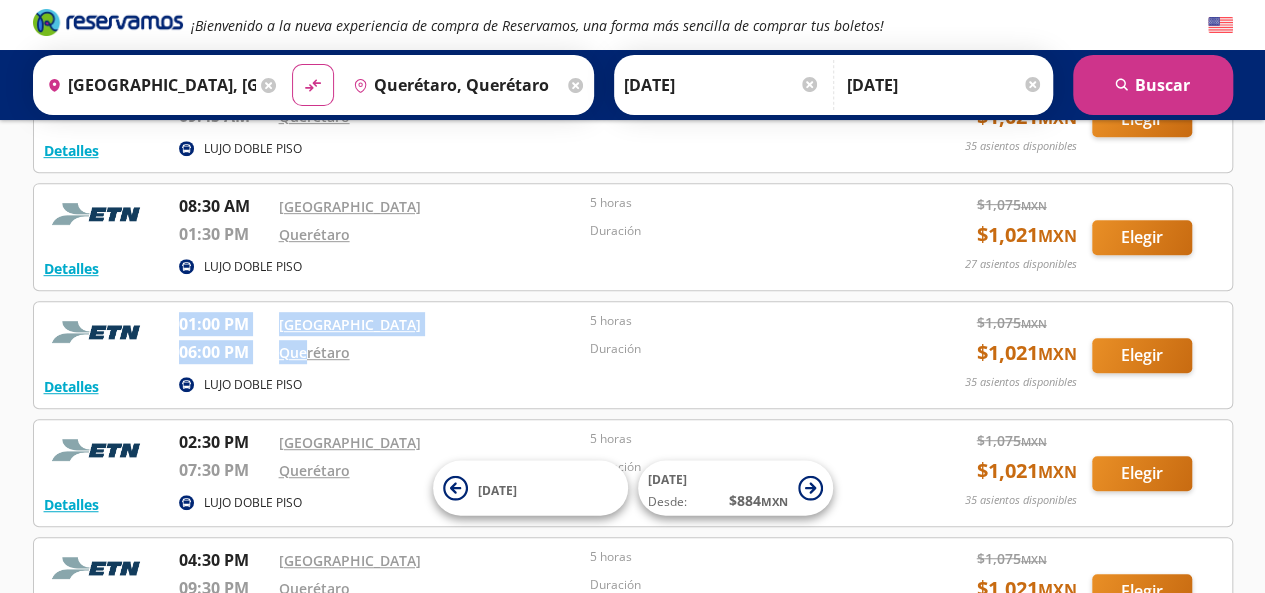 drag, startPoint x: 222, startPoint y: 325, endPoint x: 308, endPoint y: 363, distance: 94.02127 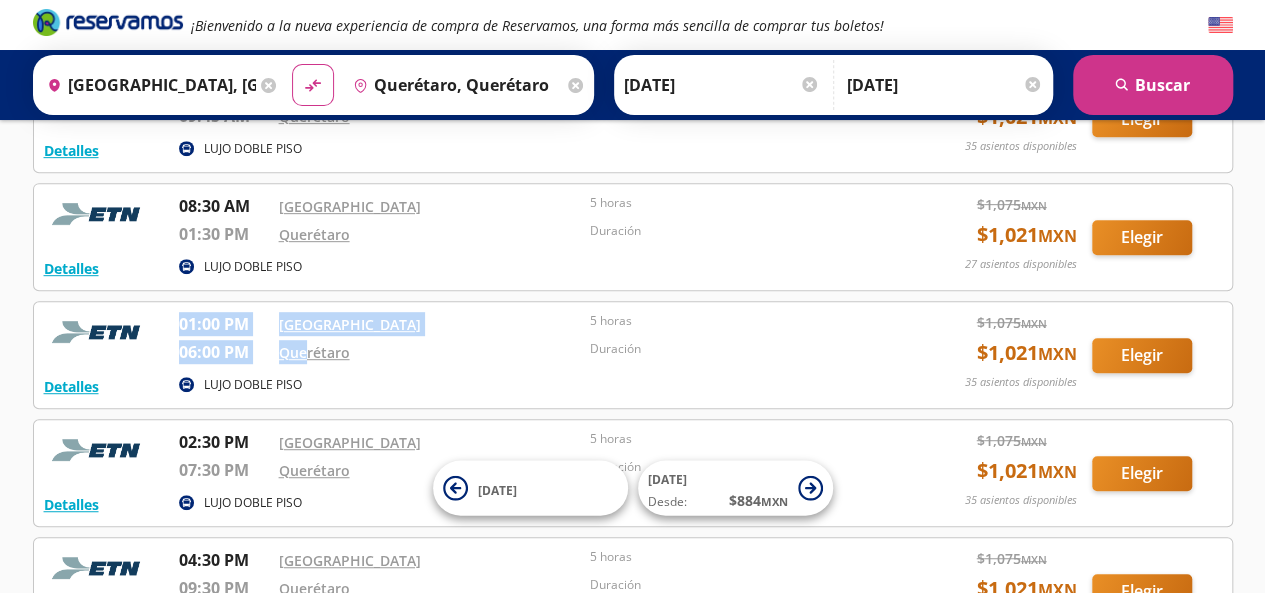 scroll, scrollTop: 500, scrollLeft: 0, axis: vertical 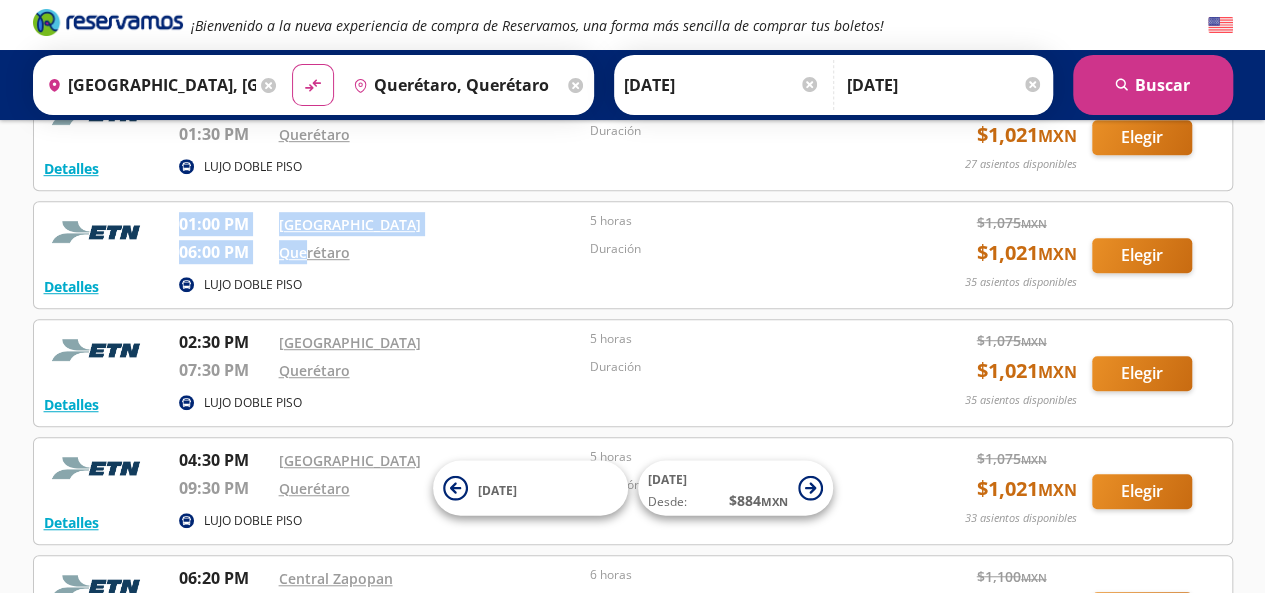 click on "Duración" at bounding box center [741, 255] 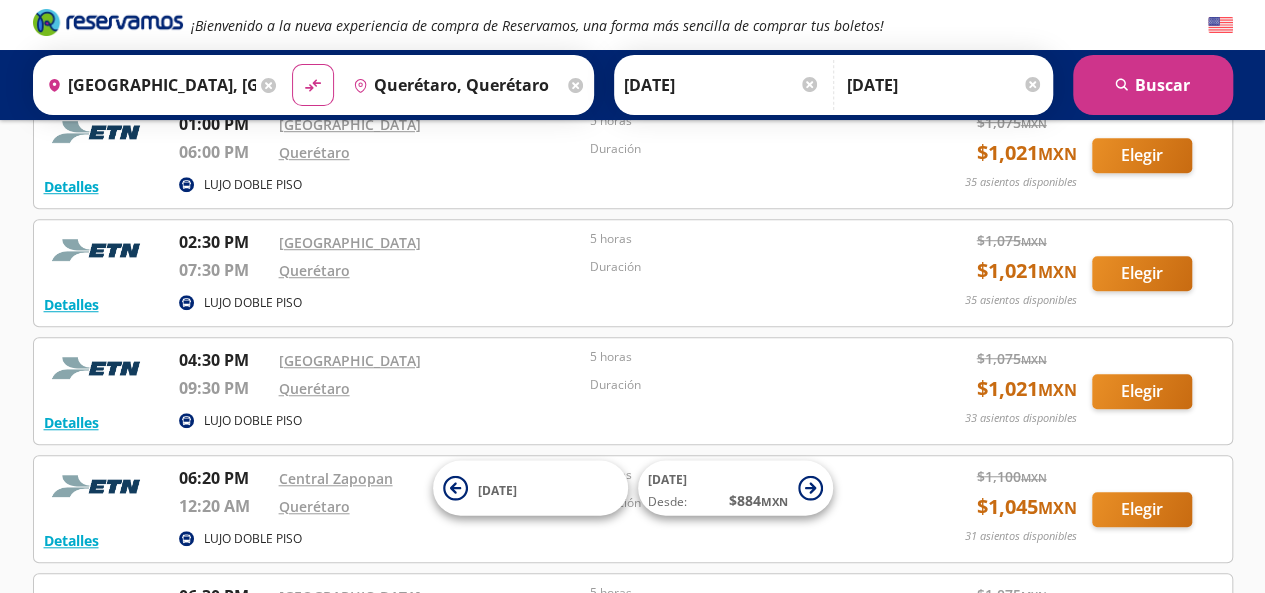 scroll, scrollTop: 500, scrollLeft: 0, axis: vertical 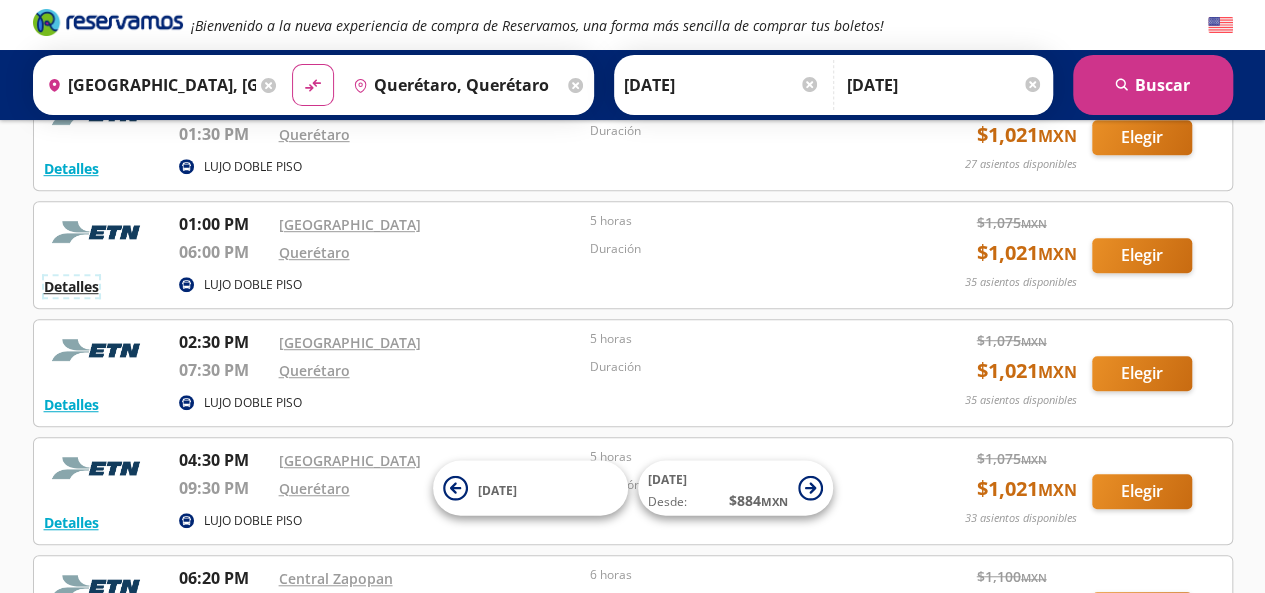 click on "Detalles" at bounding box center [71, 286] 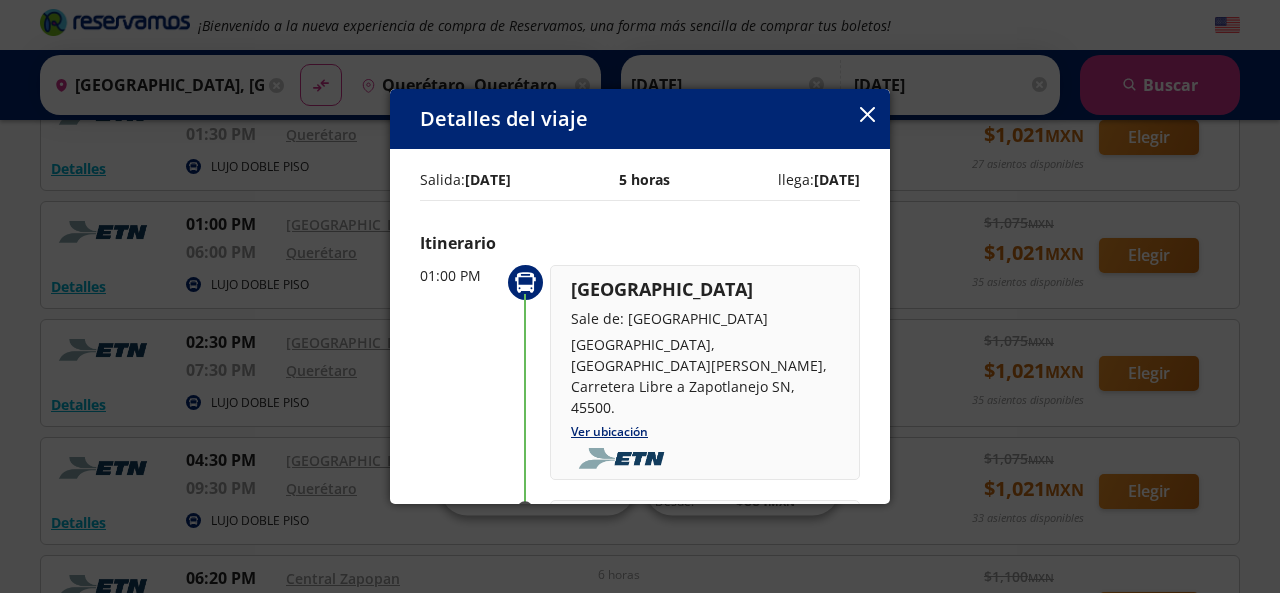 click 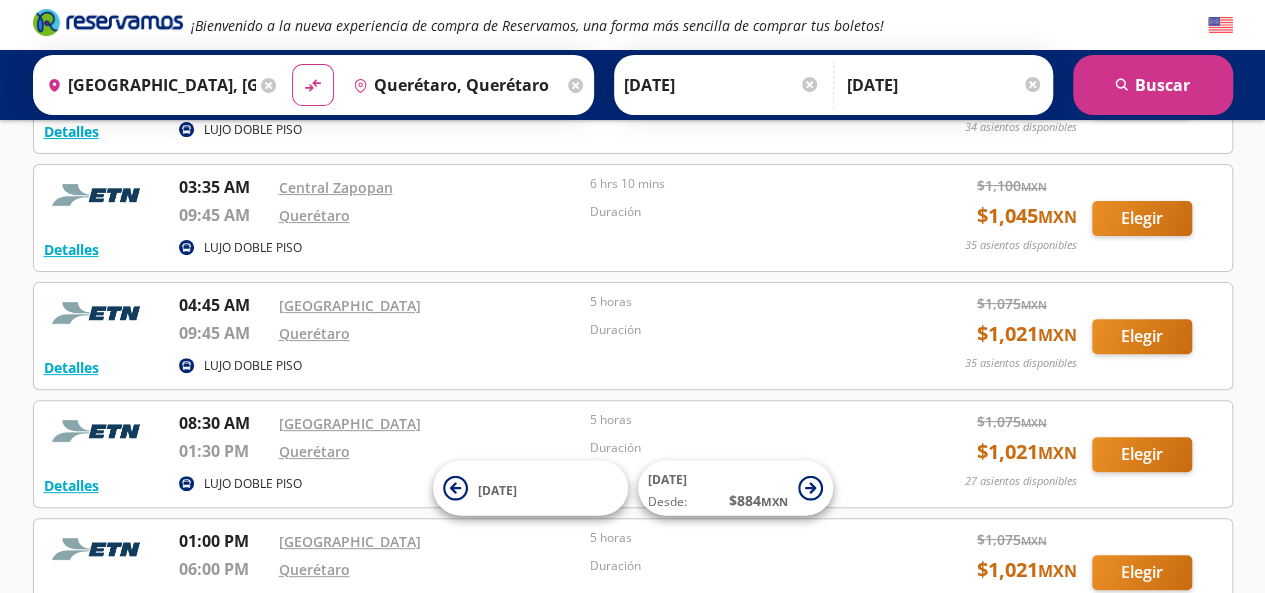 scroll, scrollTop: 0, scrollLeft: 0, axis: both 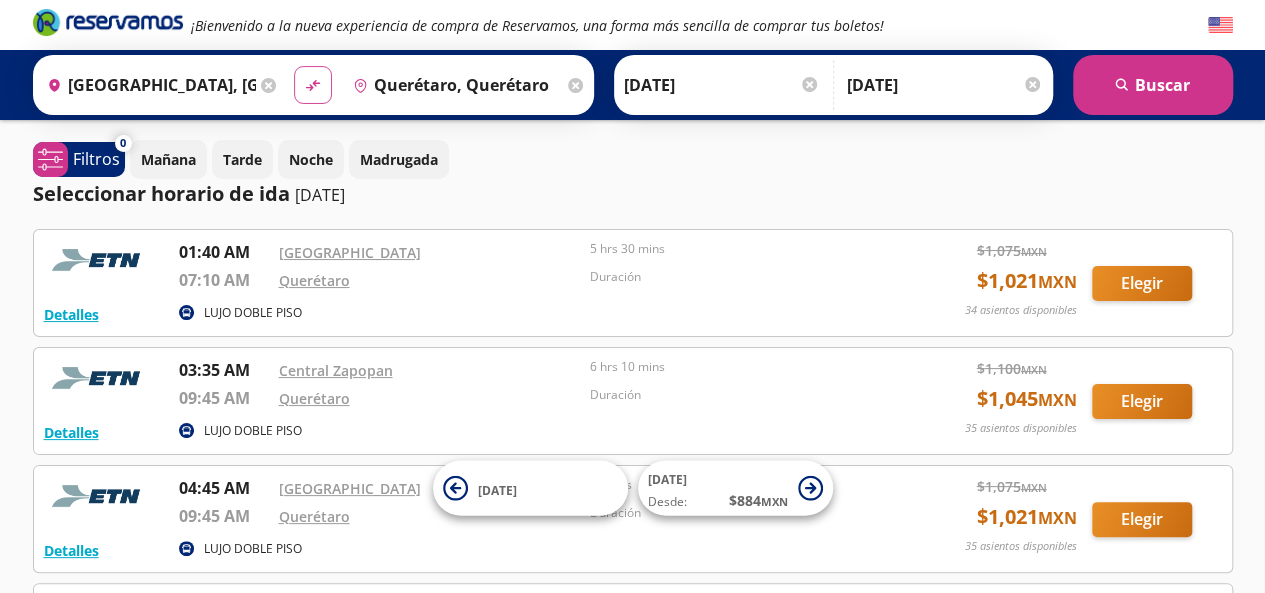 click on "material-symbols:compare-arrows-rounded" 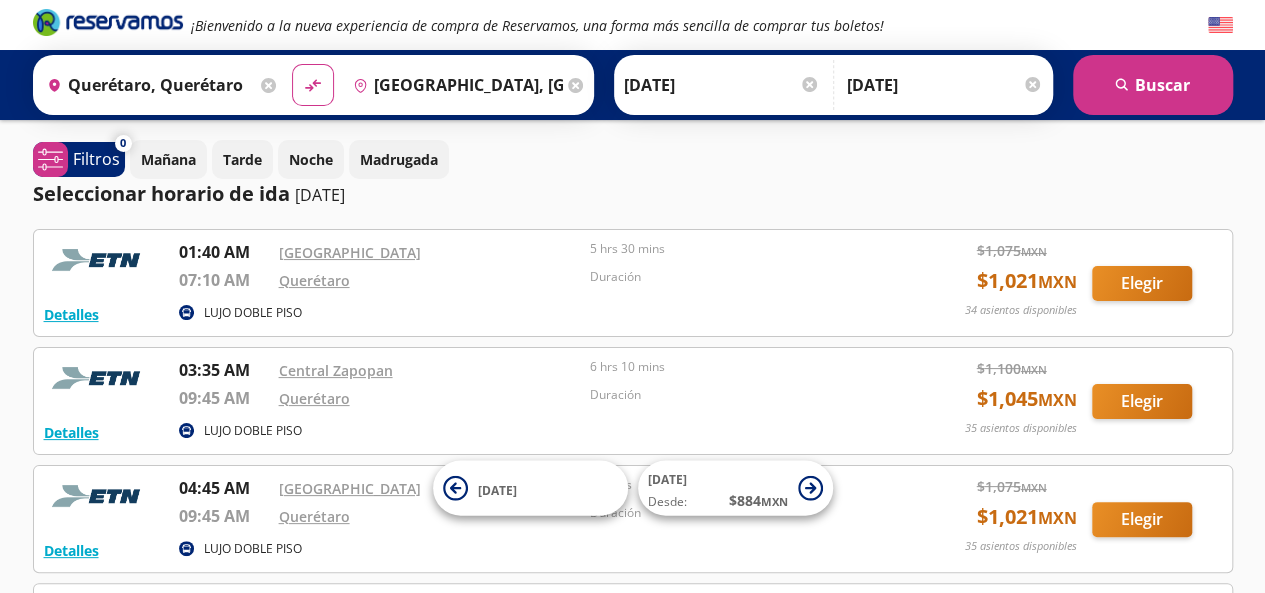click 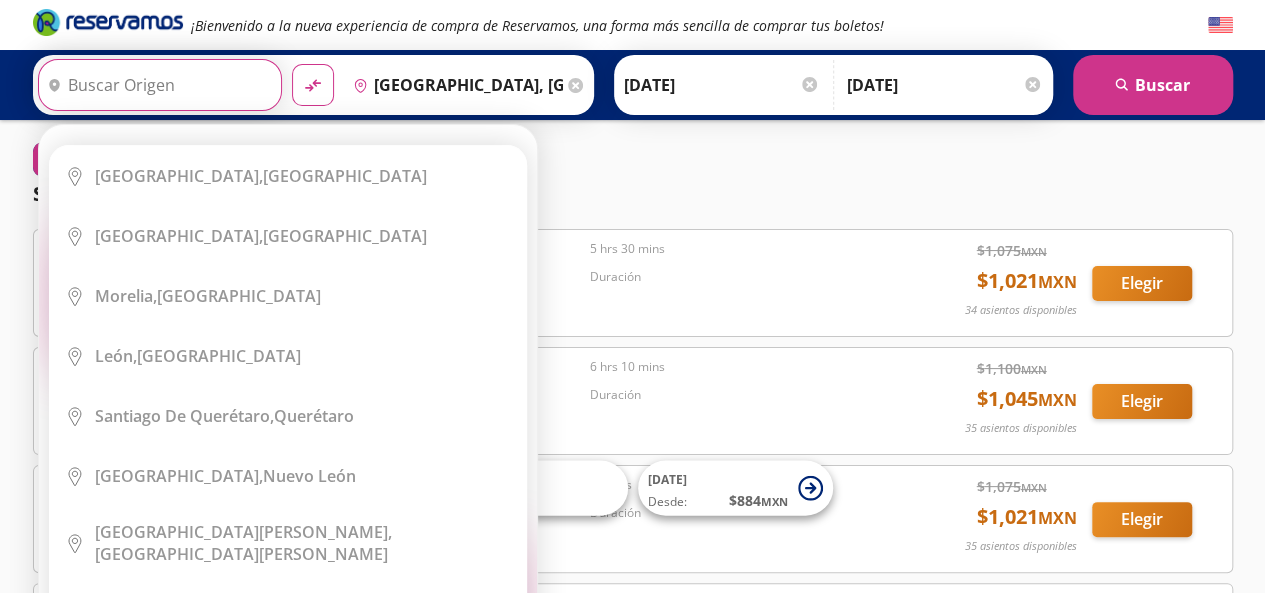 type 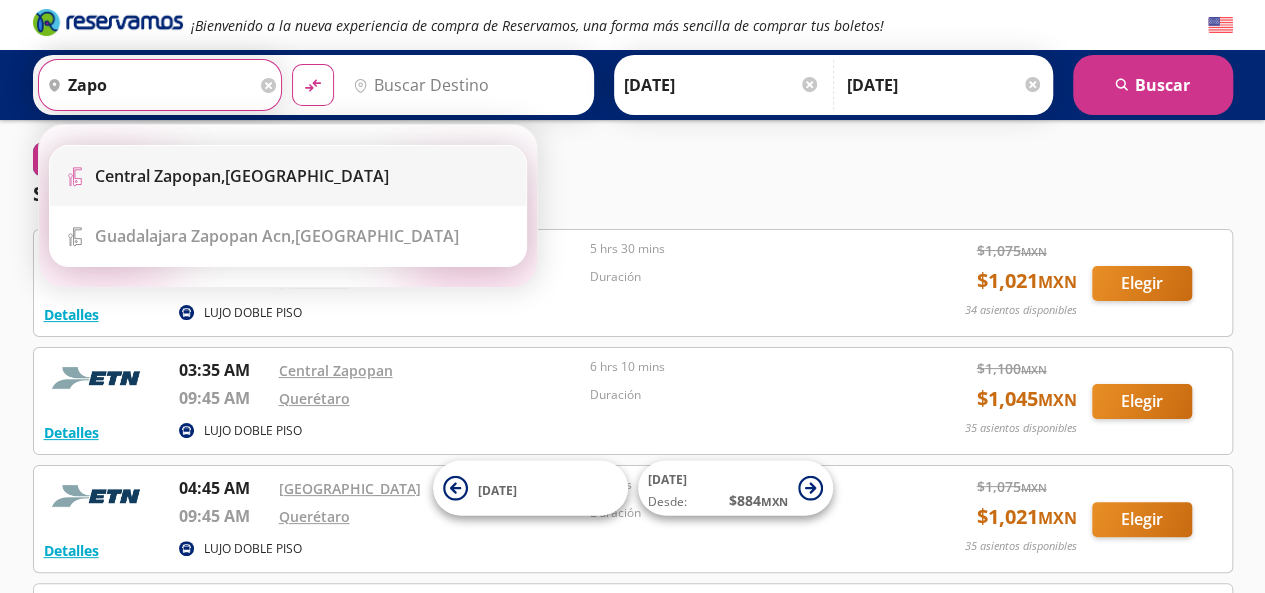 click on "Central Zapopan,  [GEOGRAPHIC_DATA]" at bounding box center [242, 176] 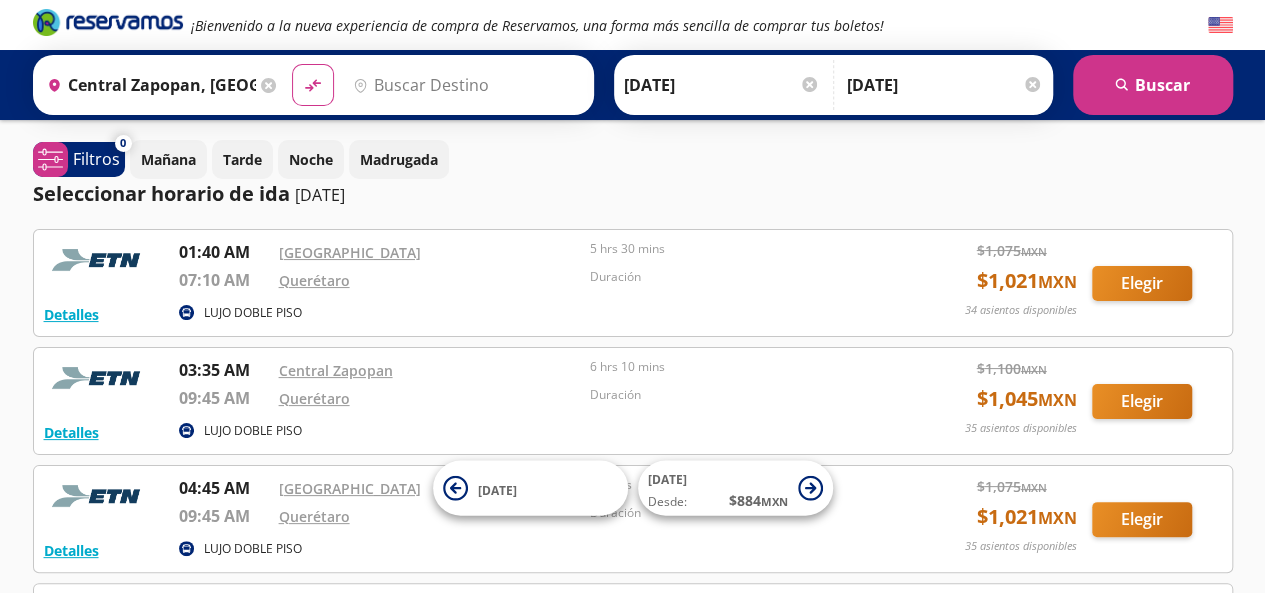 click on "Destino" at bounding box center [464, 85] 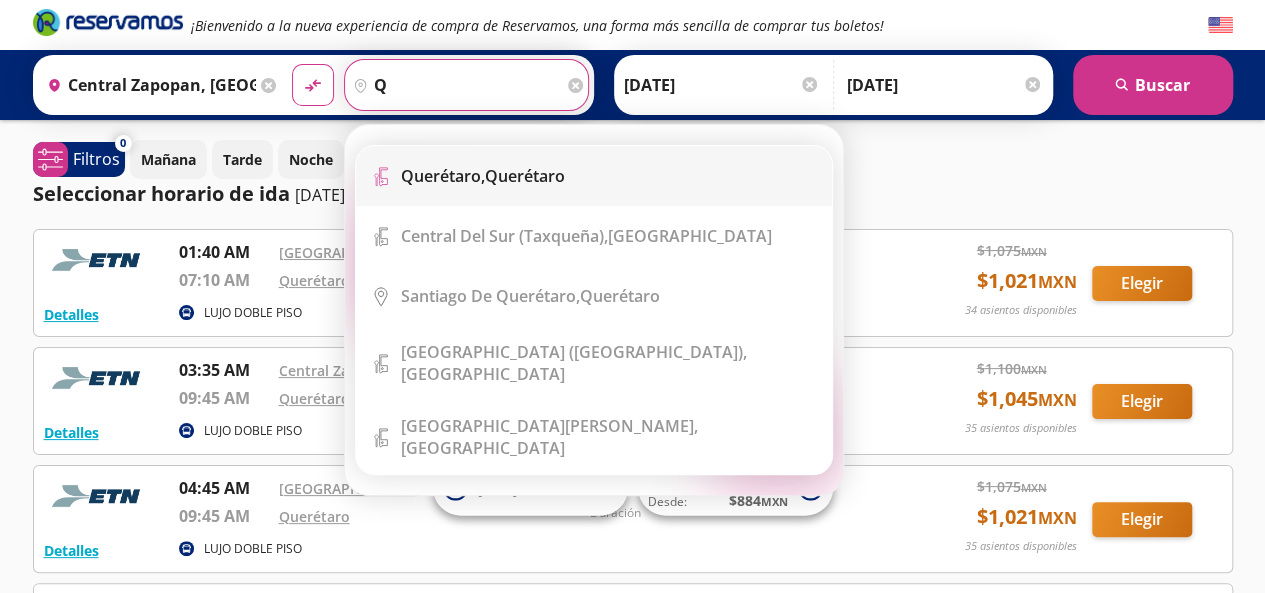 click on "Terminal Icon" at bounding box center [594, 176] 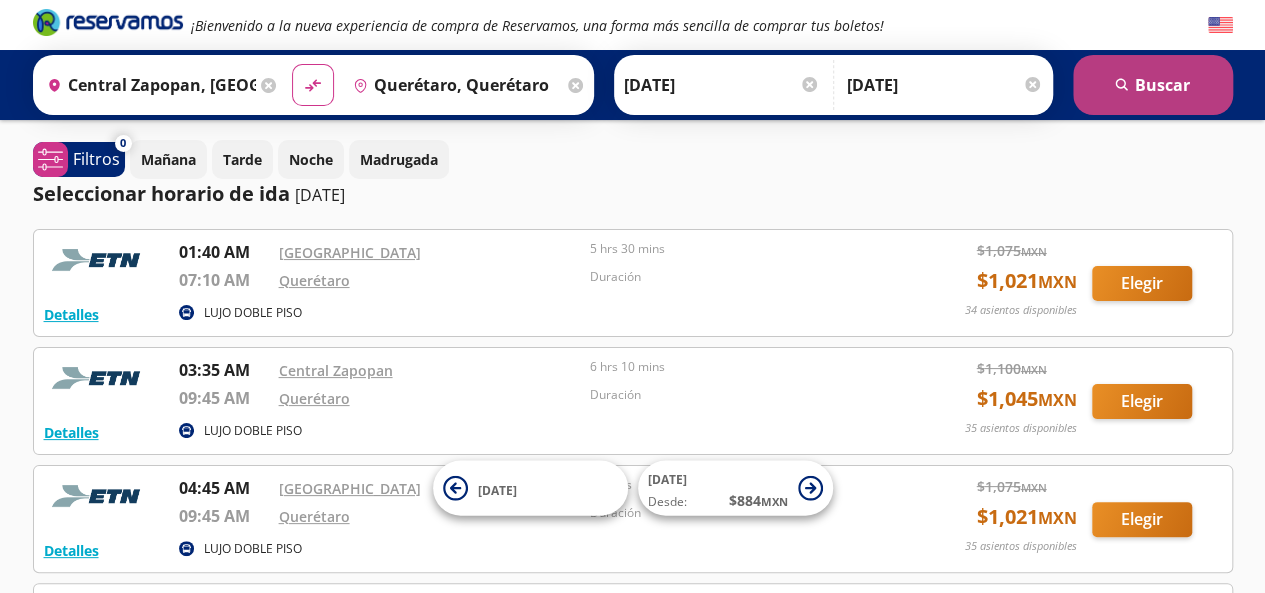 click on "search
[GEOGRAPHIC_DATA]" at bounding box center (1153, 85) 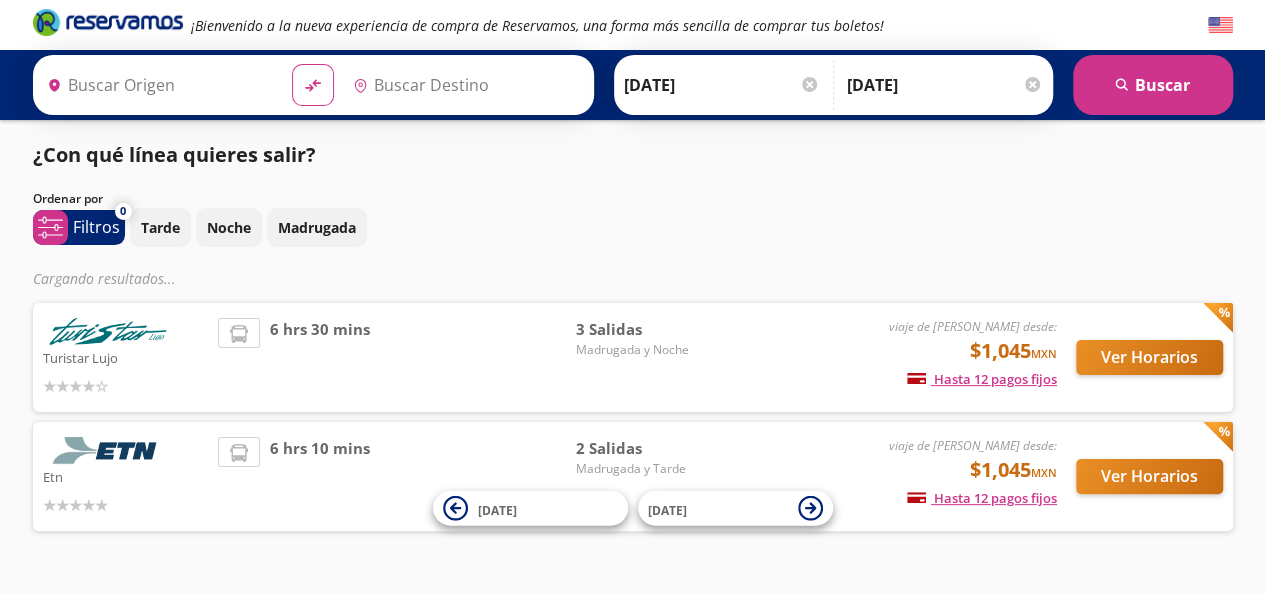 type on "Central Zapopan, [GEOGRAPHIC_DATA]" 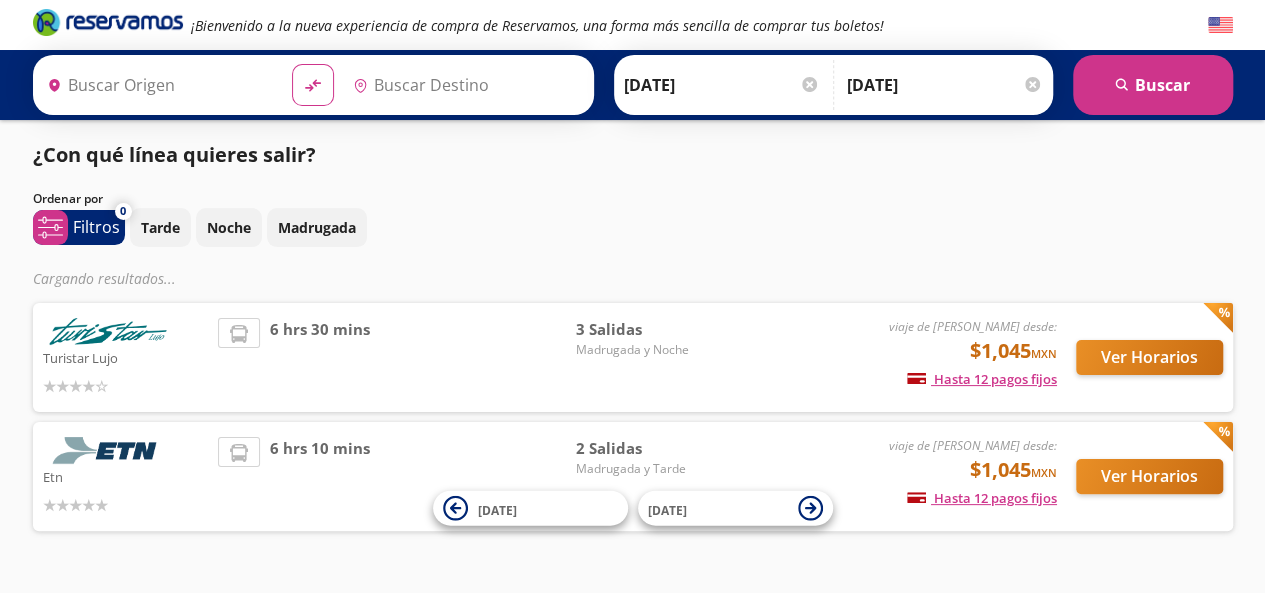 type on "Querétaro, Querétaro" 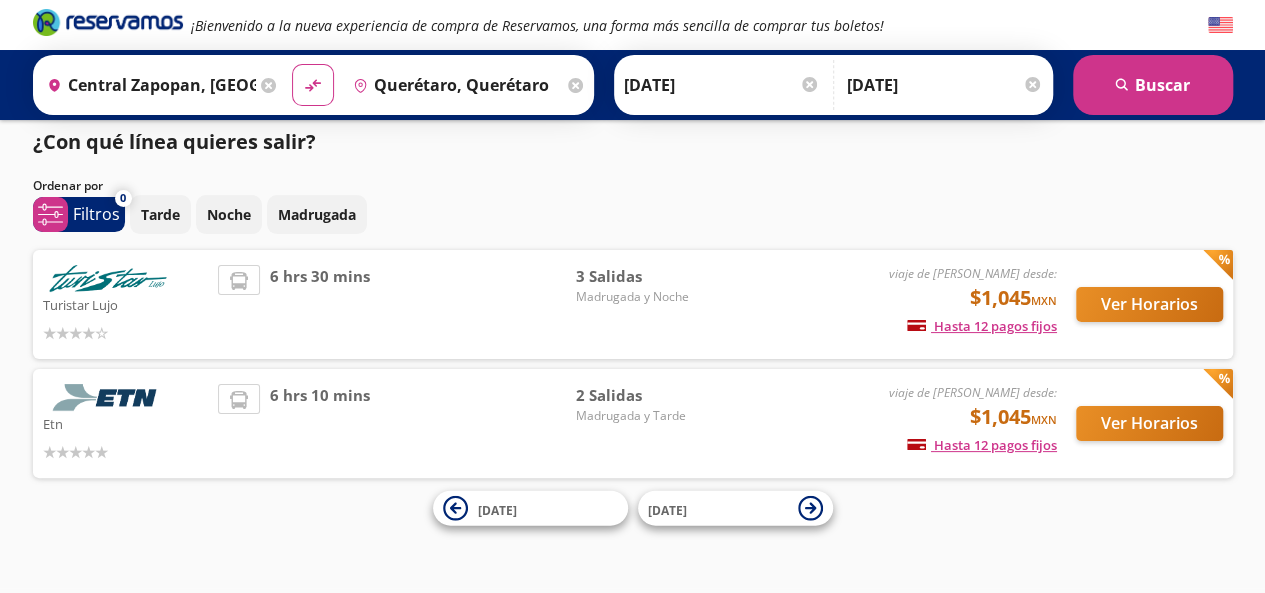 scroll, scrollTop: 11, scrollLeft: 0, axis: vertical 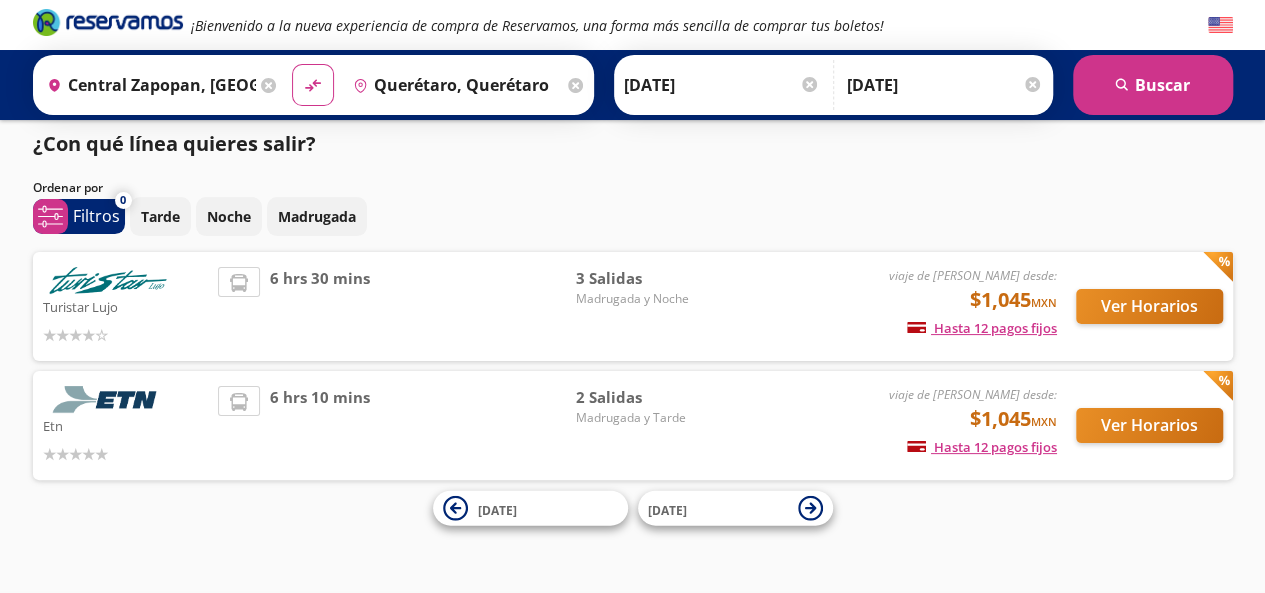 click on "Ordenar por" at bounding box center [633, 188] 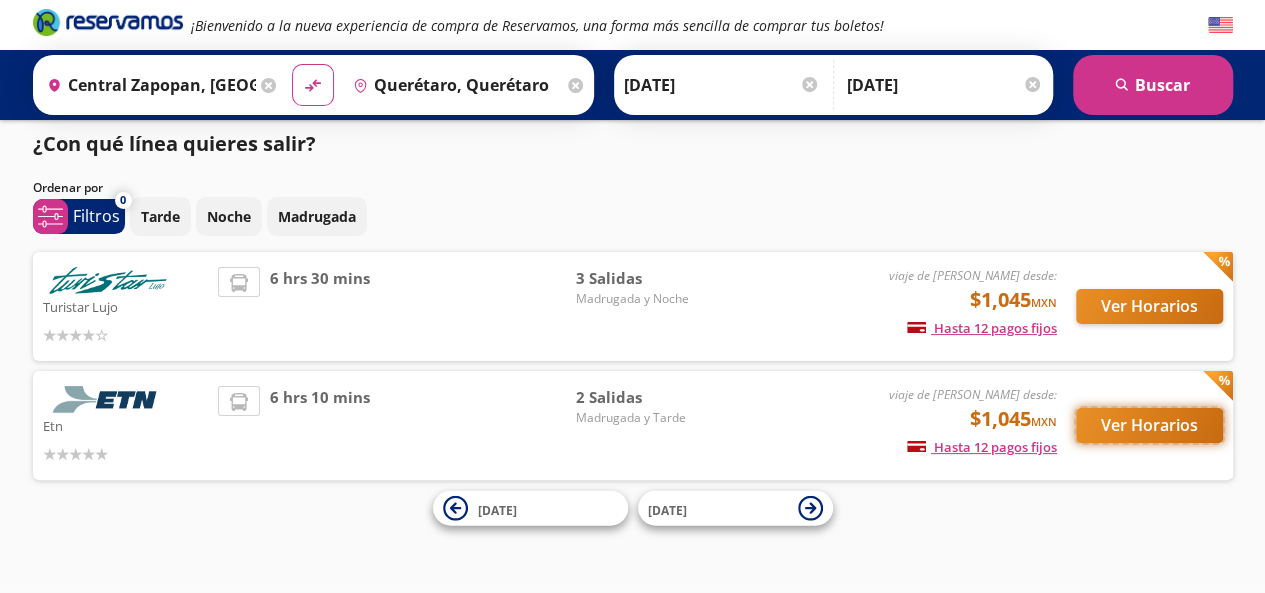 click on "Ver Horarios" at bounding box center [1149, 425] 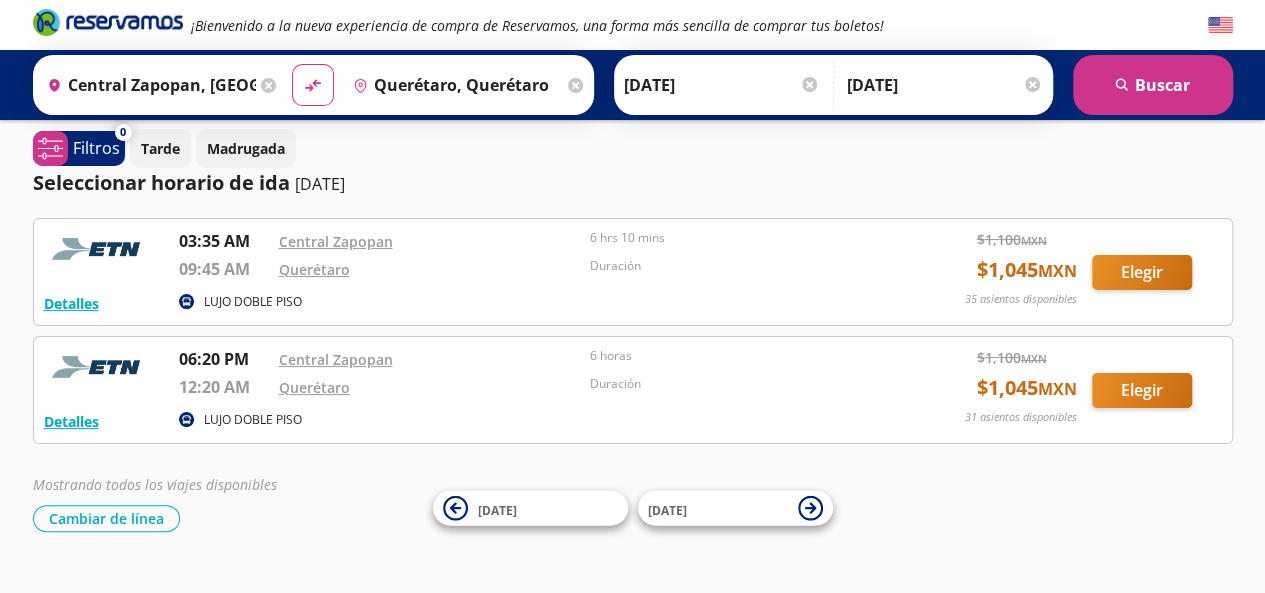 scroll, scrollTop: 0, scrollLeft: 0, axis: both 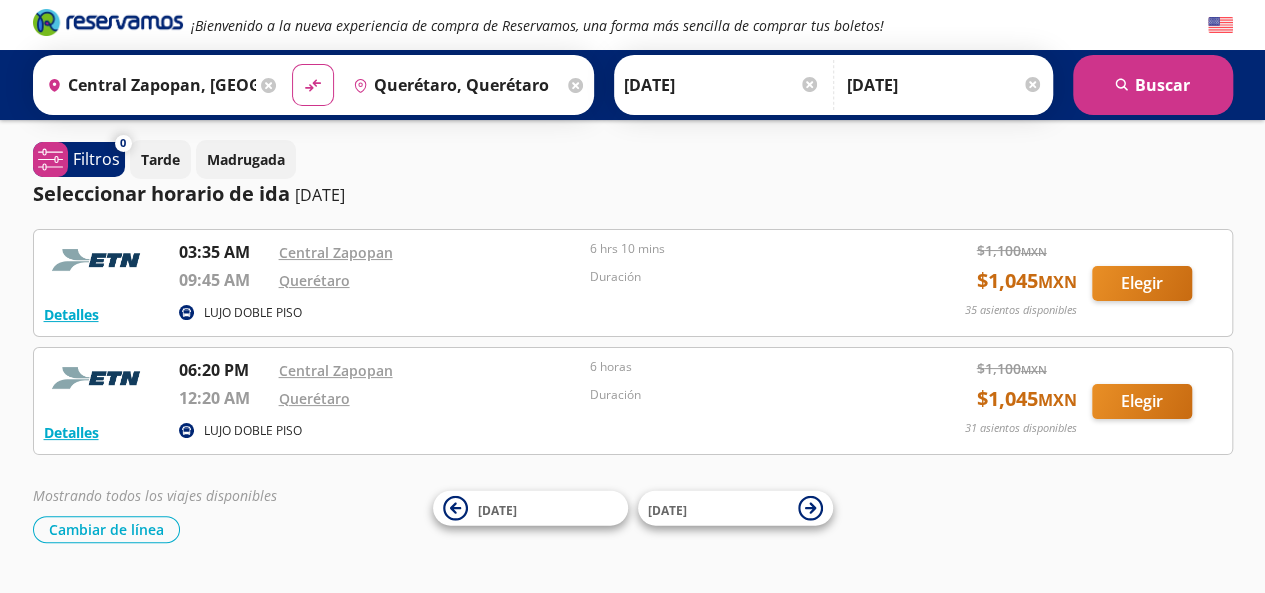 click on "Seleccionar horario de ida  [DATE]" at bounding box center [633, 194] 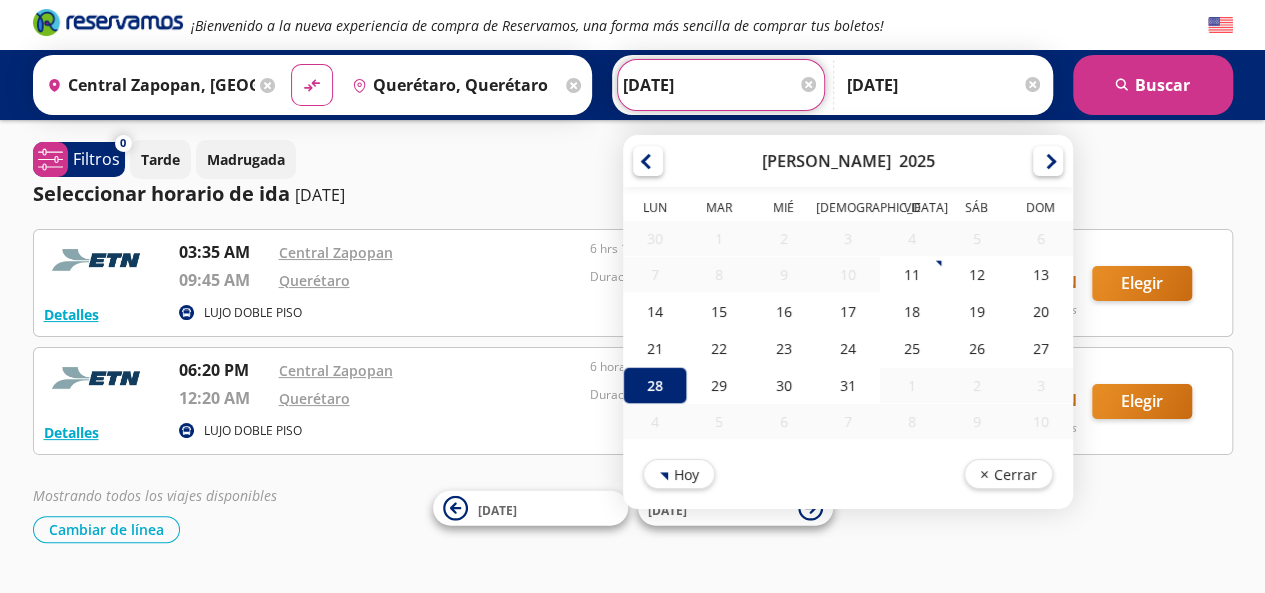 click on "28" at bounding box center [655, 385] 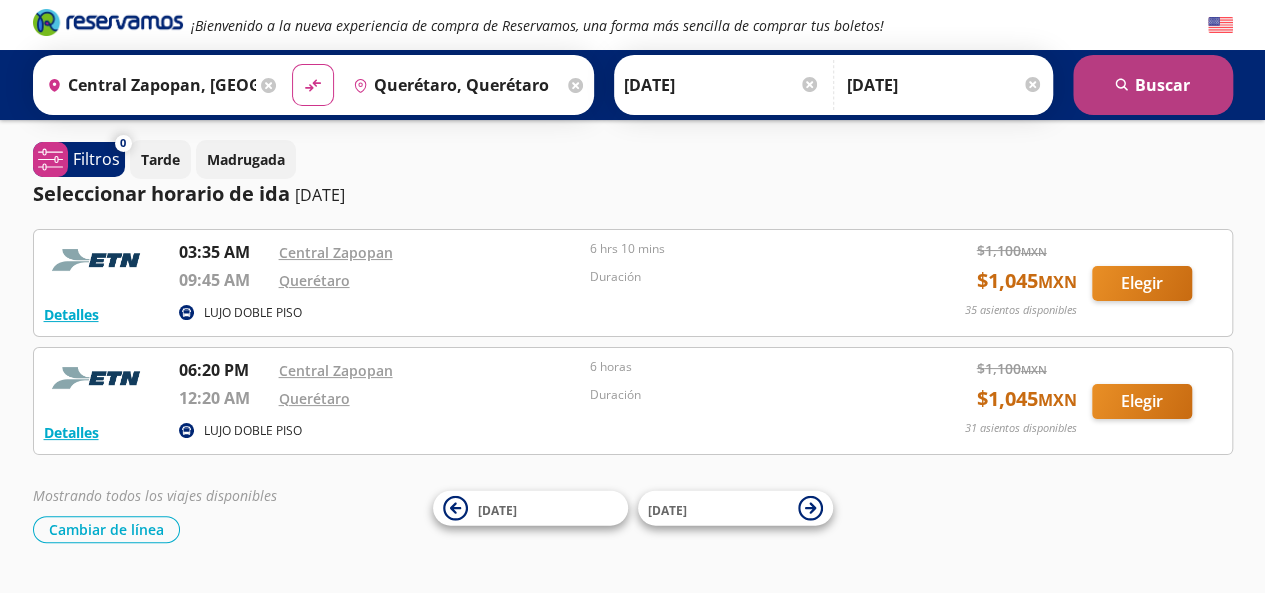 click on "search
[GEOGRAPHIC_DATA]" at bounding box center [1153, 85] 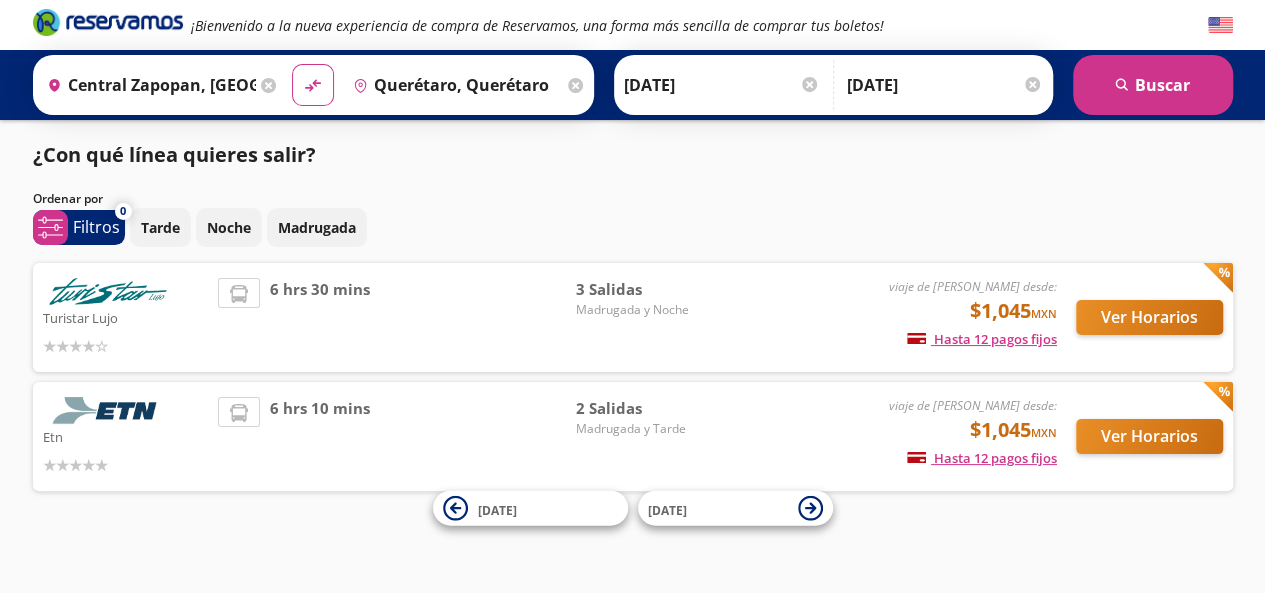 click on "Tarde Noche Madrugada" at bounding box center [681, 227] 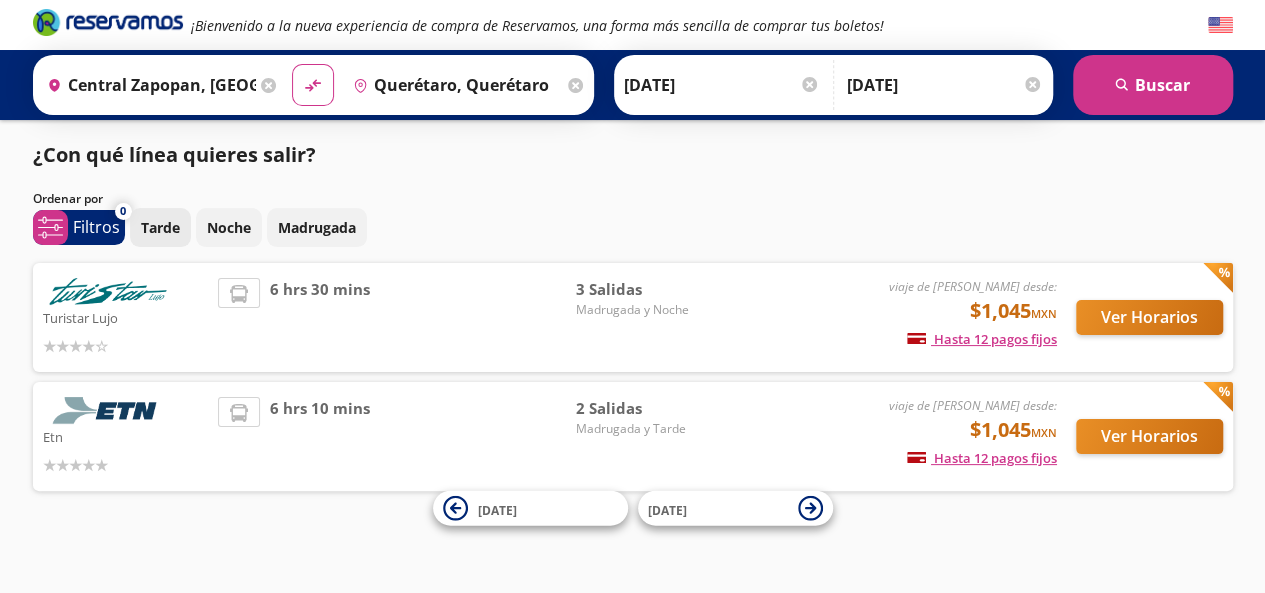 click on "Tarde" at bounding box center (160, 227) 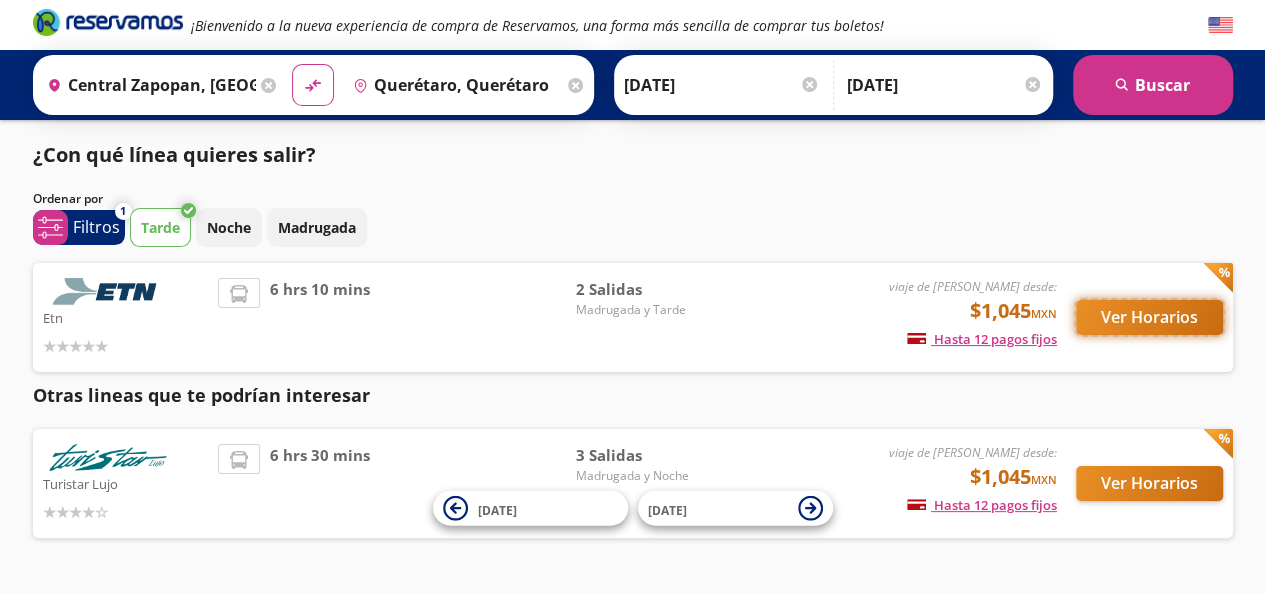 click on "Ver Horarios" at bounding box center [1149, 317] 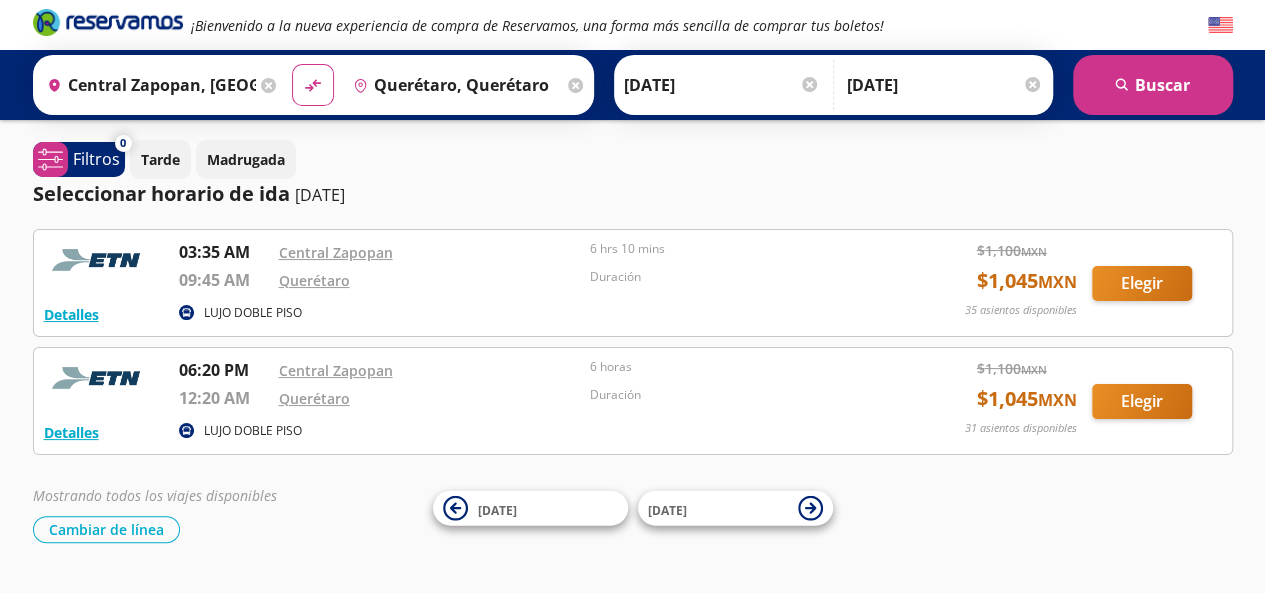 click on "Seleccionar horario de ida  [DATE]" at bounding box center (633, 194) 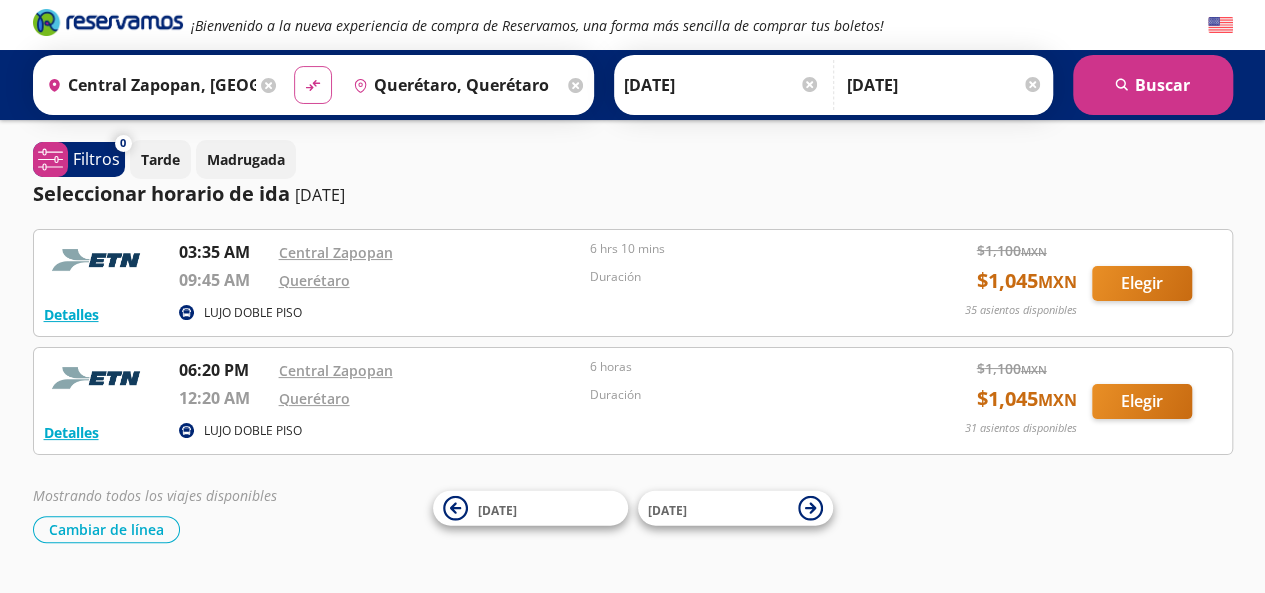 click on "material-symbols:compare-arrows-rounded" 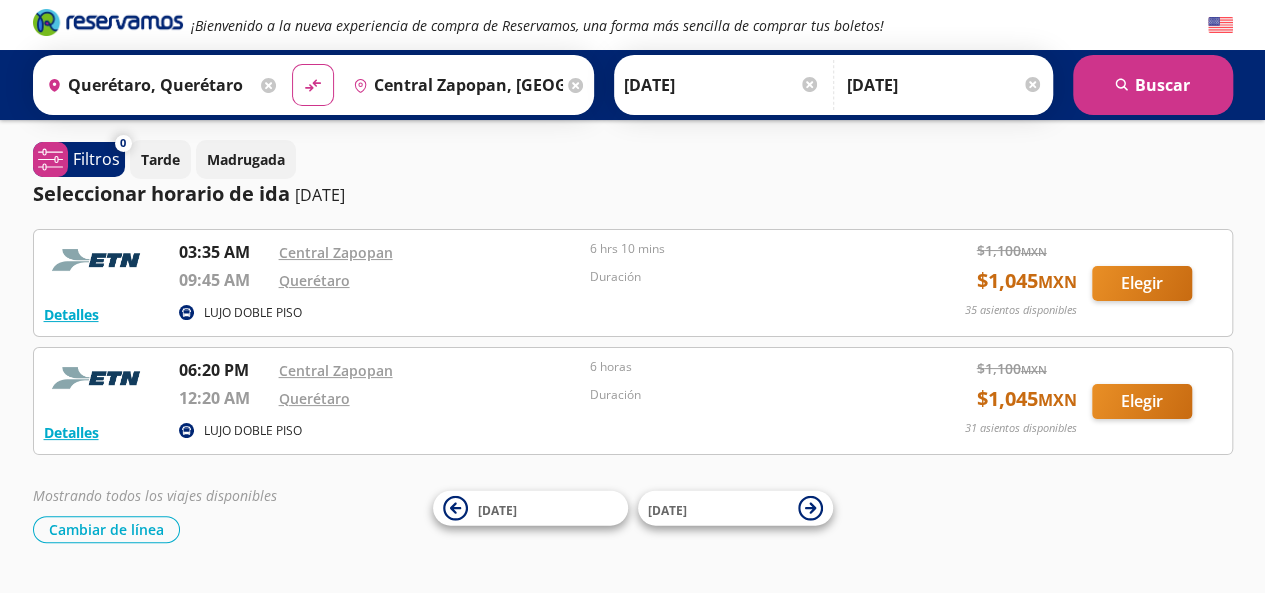 click on "Tarde Madrugada" at bounding box center [681, 159] 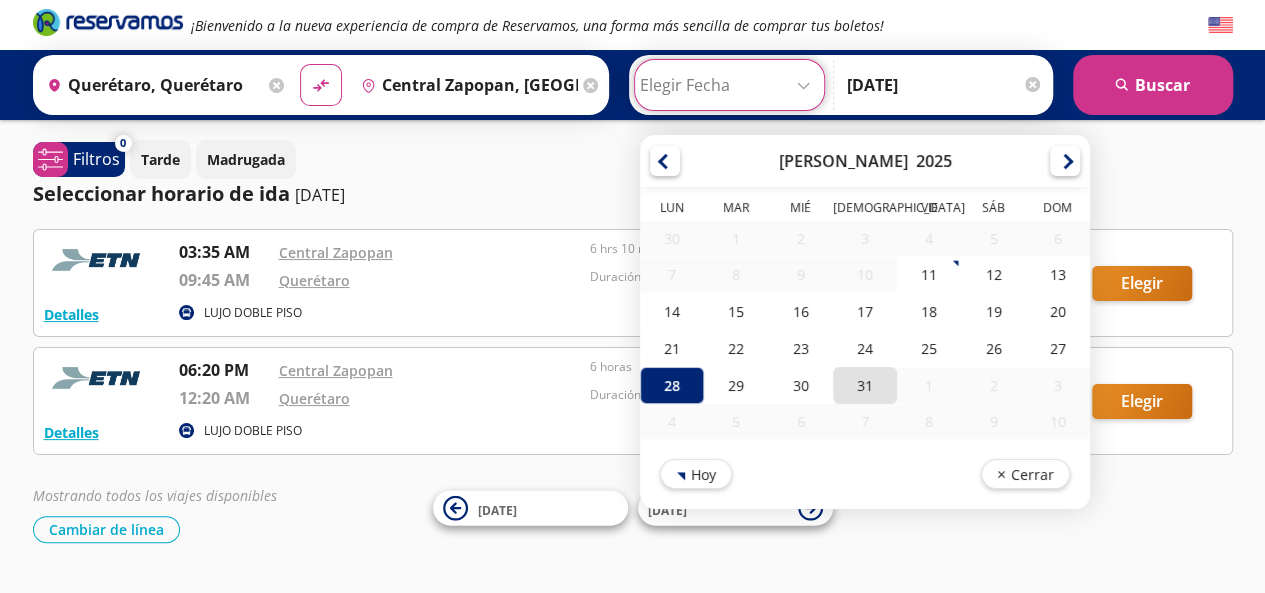 click on "31" at bounding box center (864, 385) 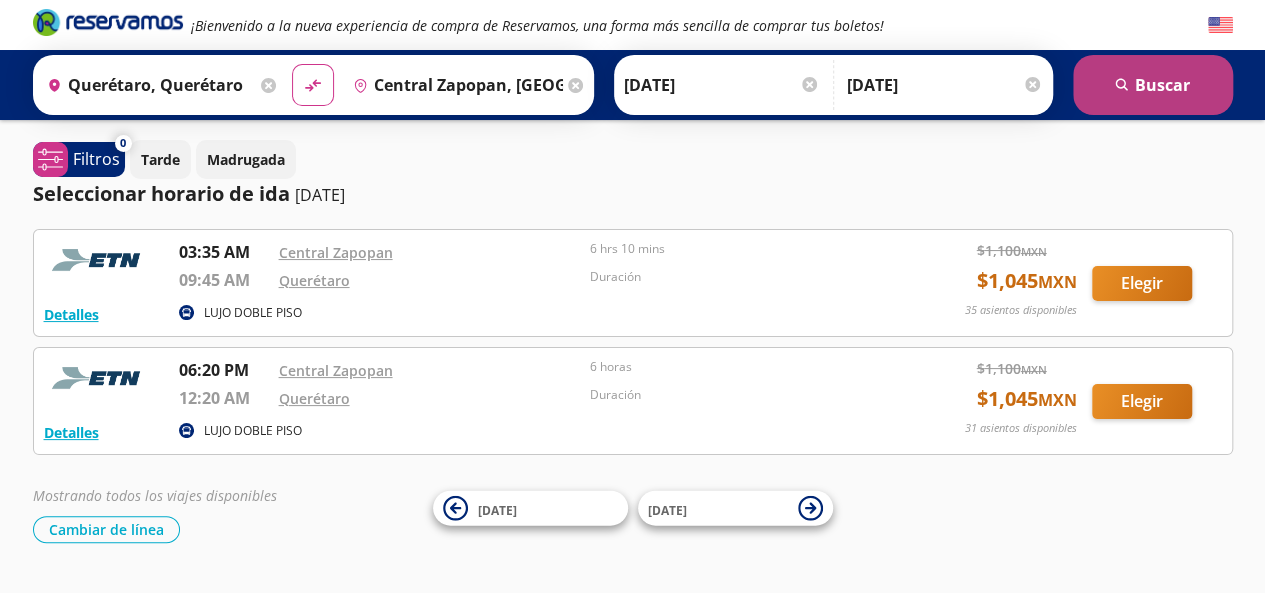 click on "search
[GEOGRAPHIC_DATA]" at bounding box center (1153, 85) 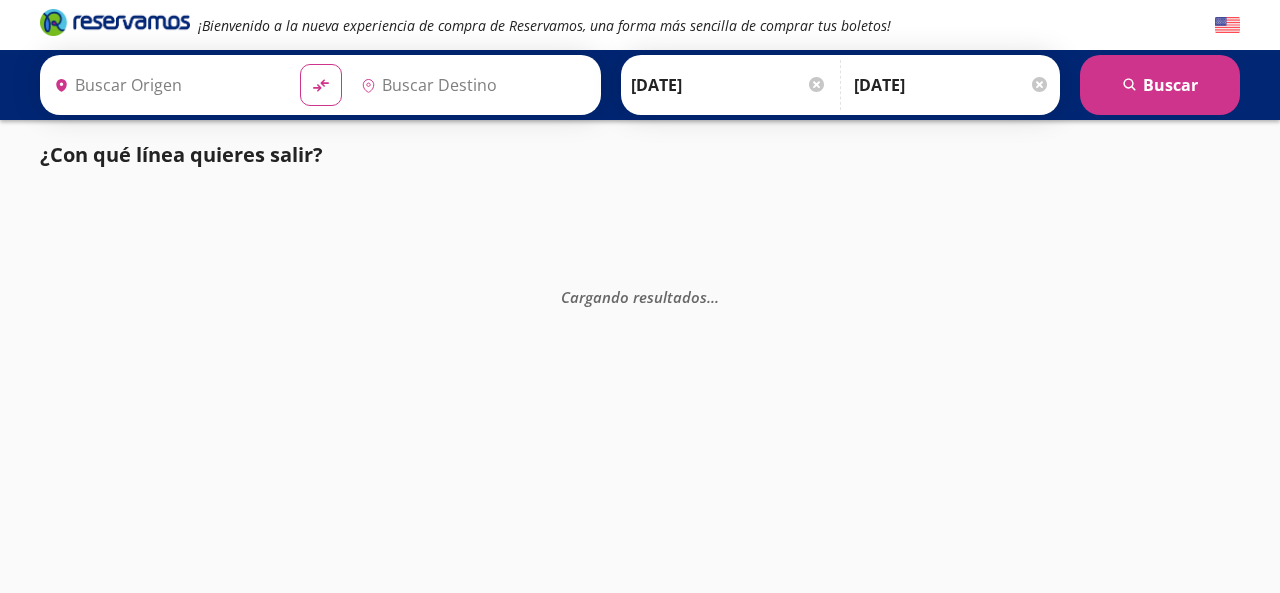 type on "Querétaro, Querétaro" 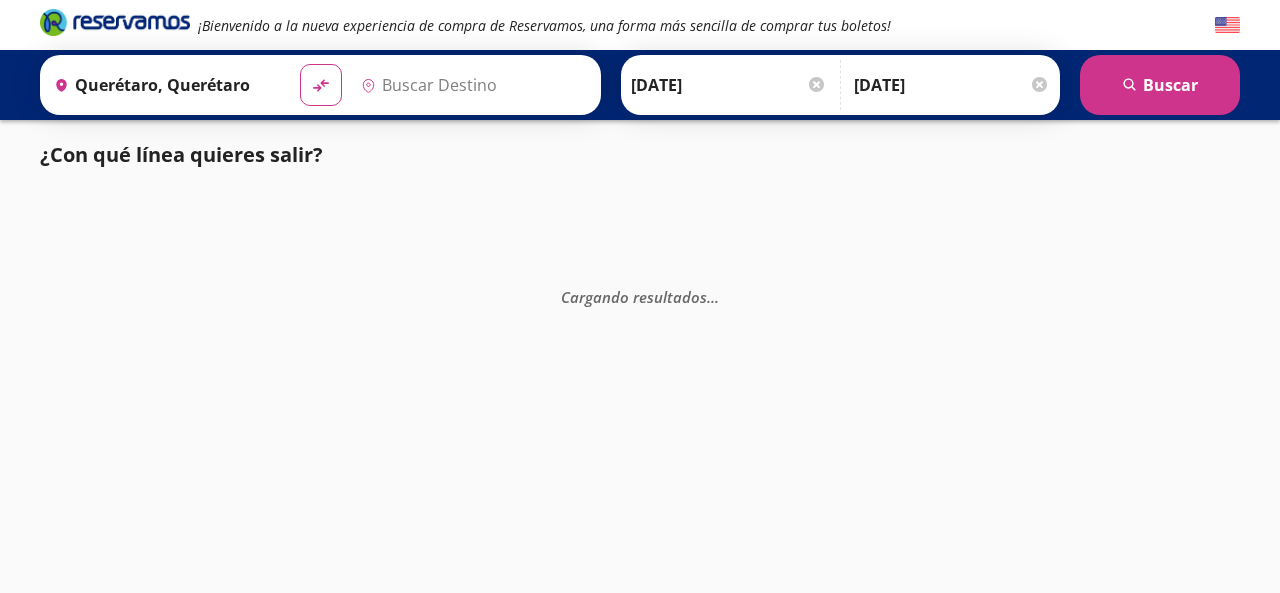 type on "Central Zapopan, [GEOGRAPHIC_DATA]" 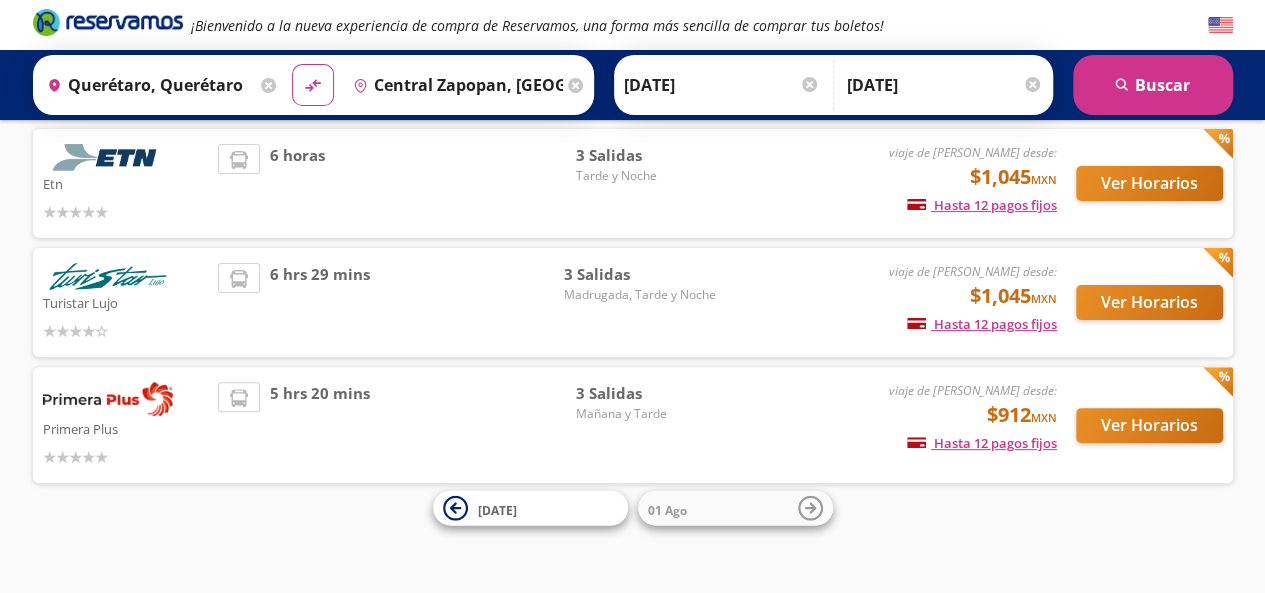 scroll, scrollTop: 34, scrollLeft: 0, axis: vertical 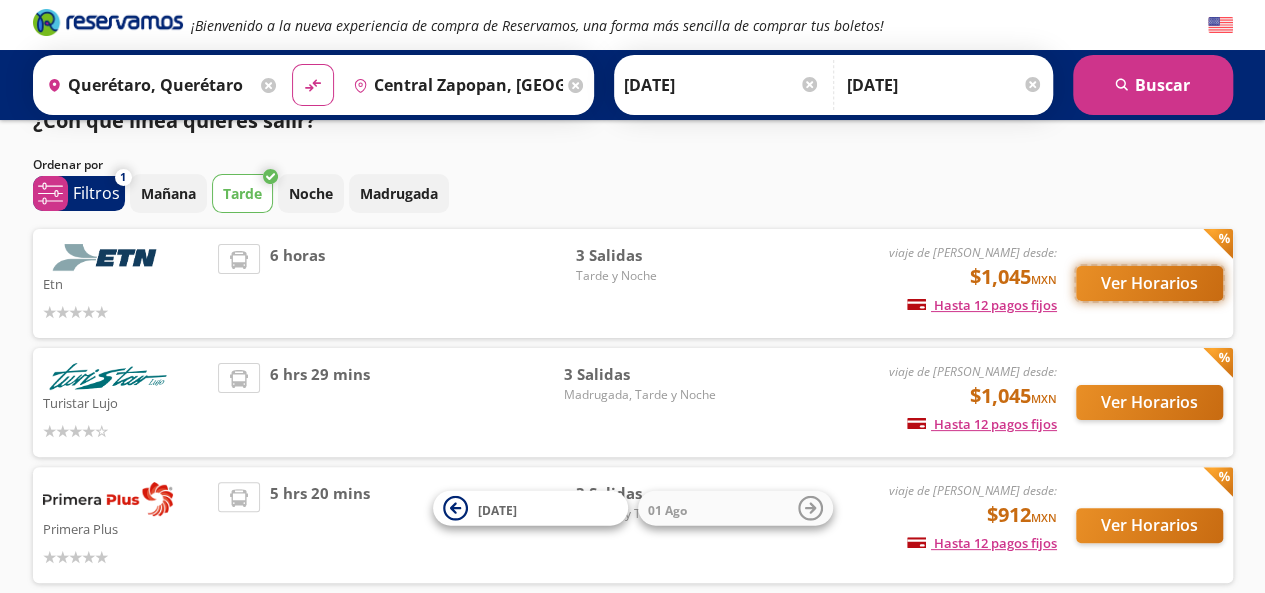 click on "Ver Horarios" at bounding box center (1149, 283) 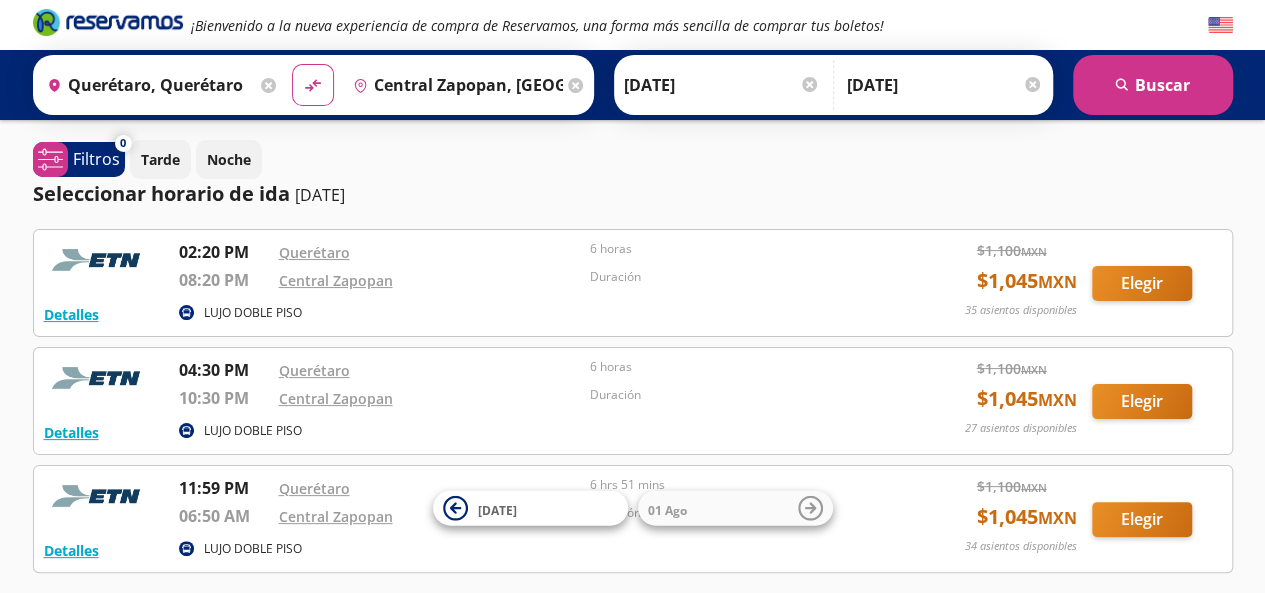 scroll, scrollTop: 100, scrollLeft: 0, axis: vertical 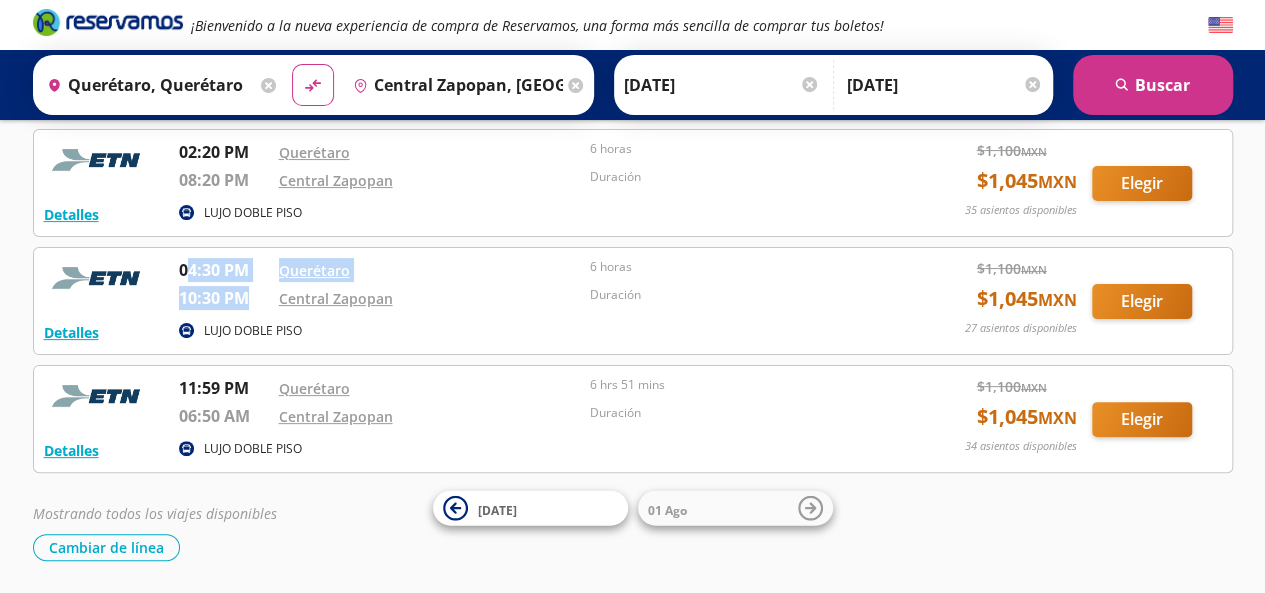 drag, startPoint x: 182, startPoint y: 268, endPoint x: 264, endPoint y: 290, distance: 84.89994 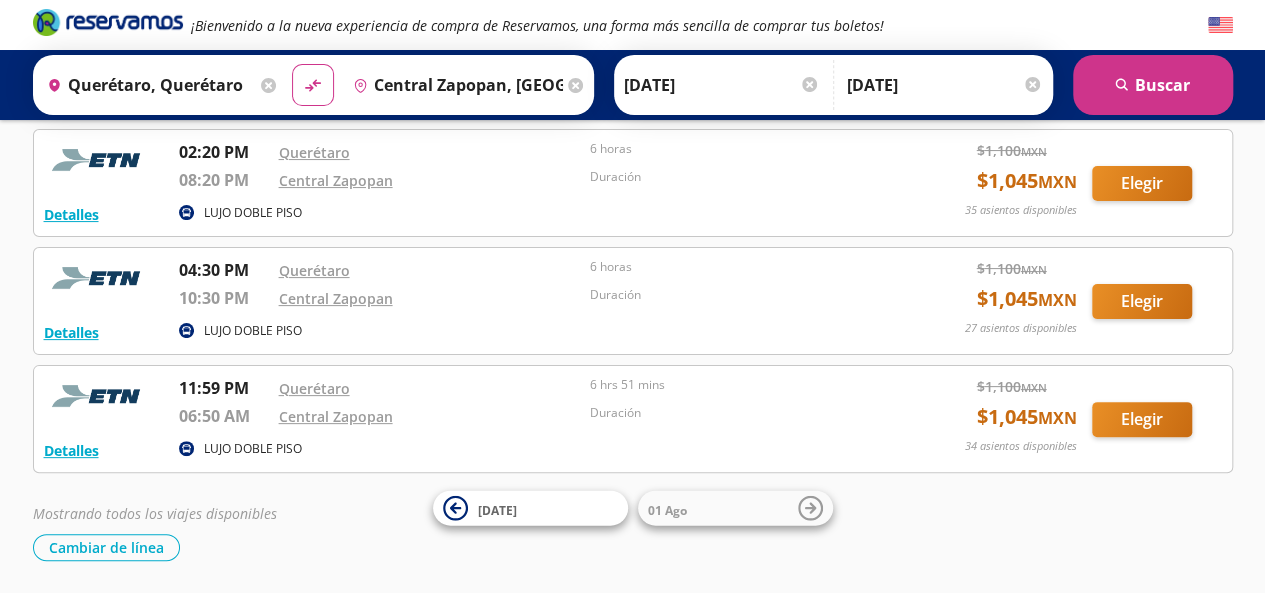 click on "Cambiar de línea [GEOGRAPHIC_DATA] de línea" at bounding box center [633, 547] 